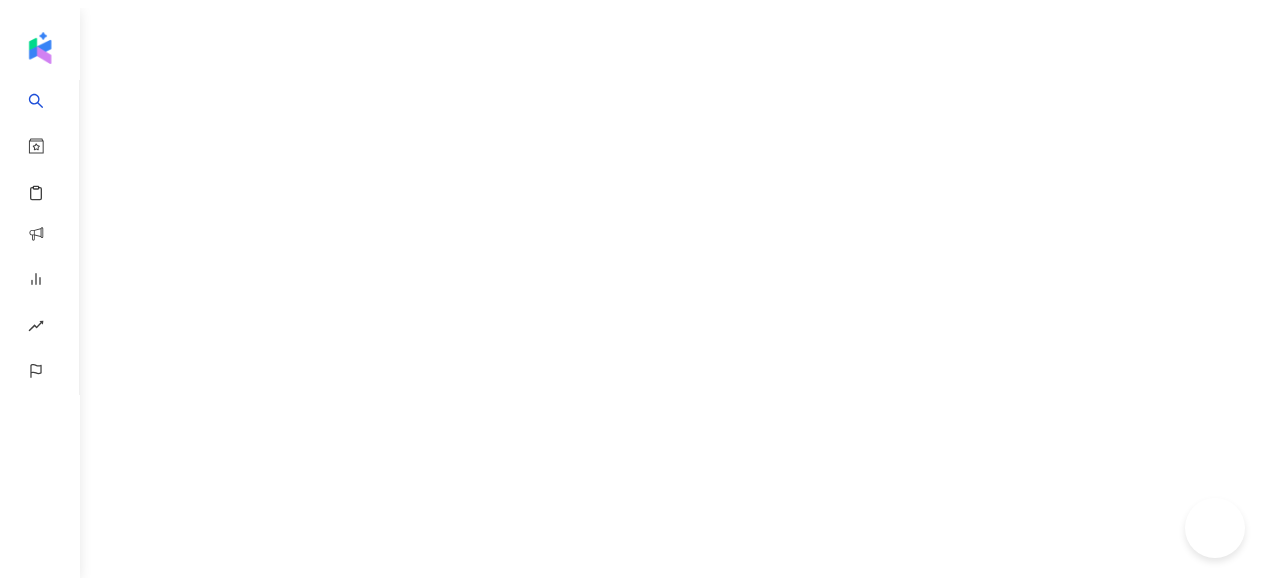 scroll, scrollTop: 0, scrollLeft: 0, axis: both 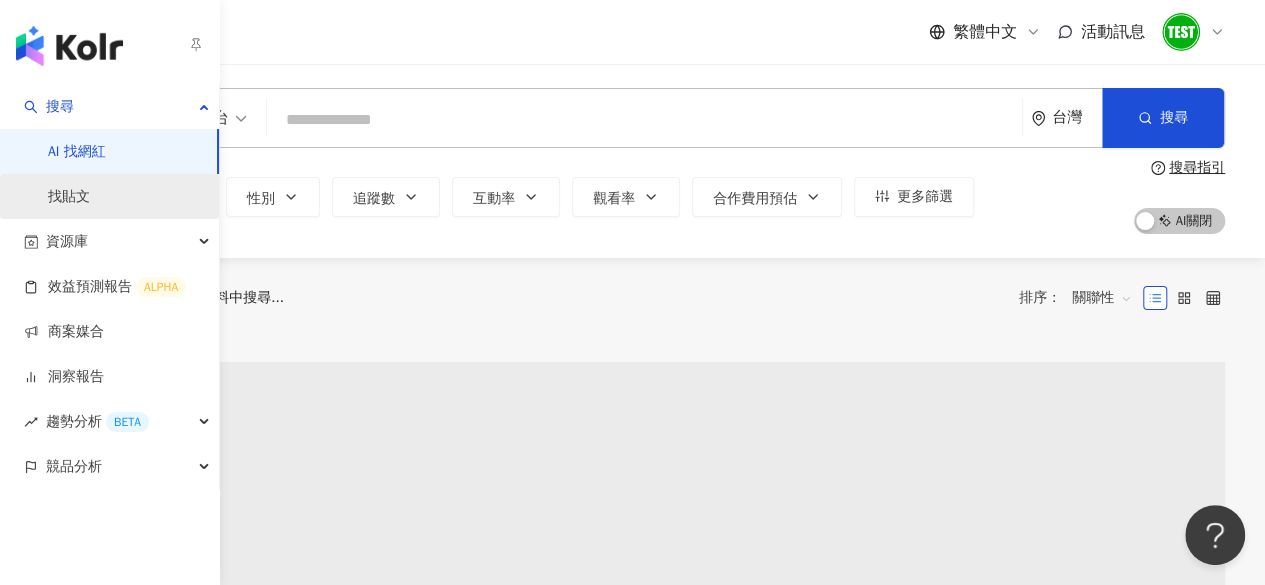 click on "找貼文" at bounding box center (69, 197) 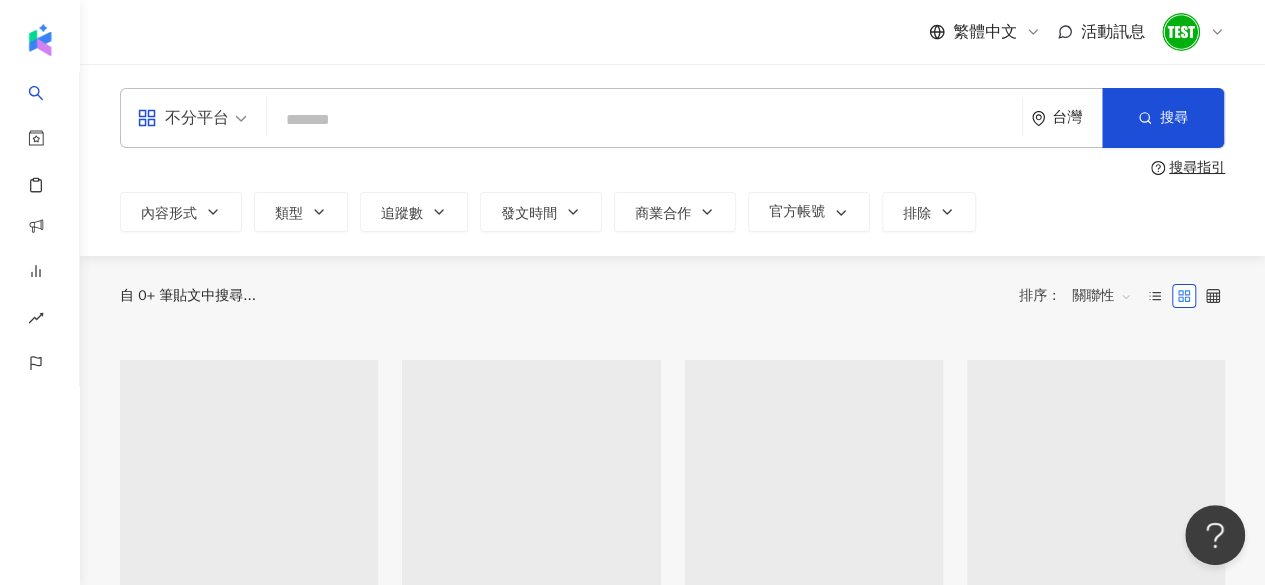 click at bounding box center (644, 119) 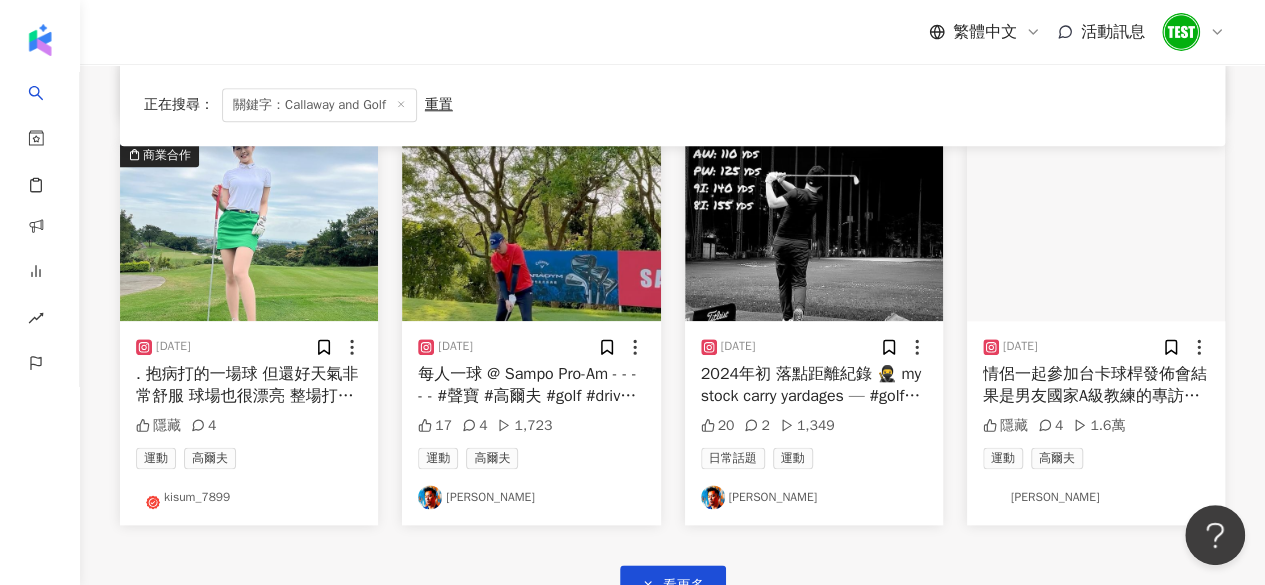 scroll, scrollTop: 1097, scrollLeft: 0, axis: vertical 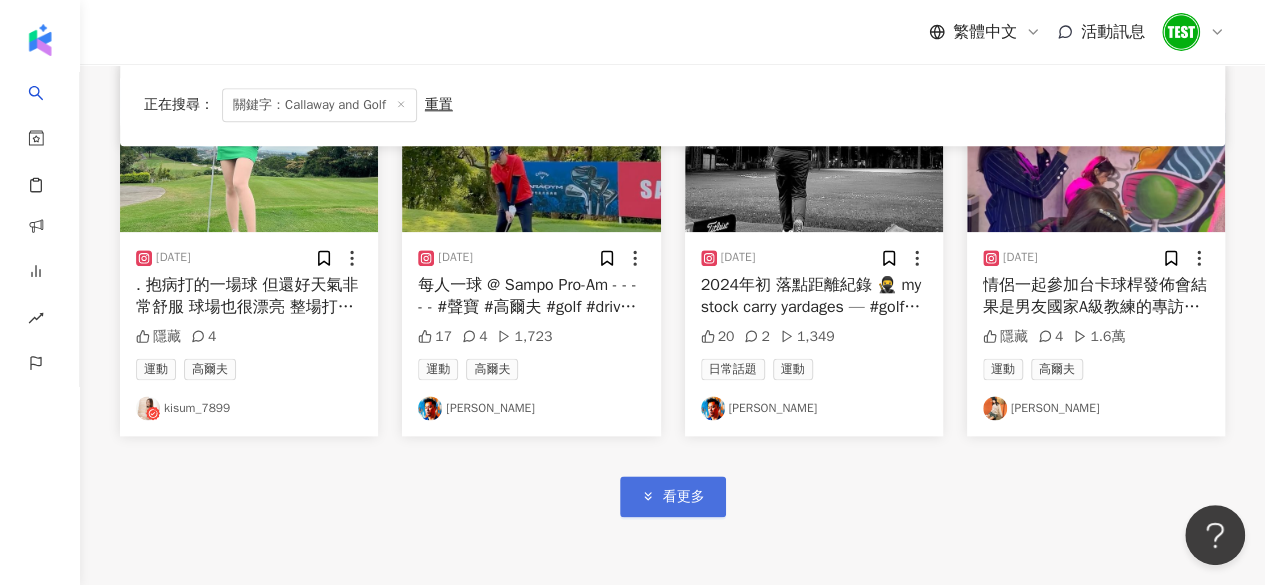 click on "看更多" at bounding box center [673, 496] 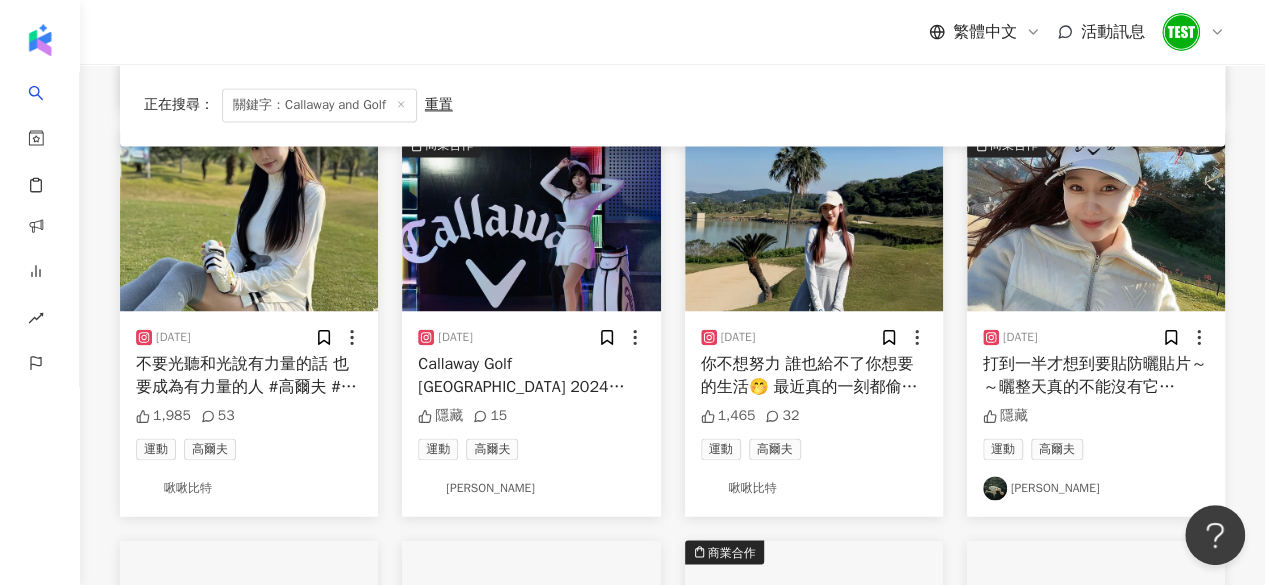 scroll, scrollTop: 1425, scrollLeft: 0, axis: vertical 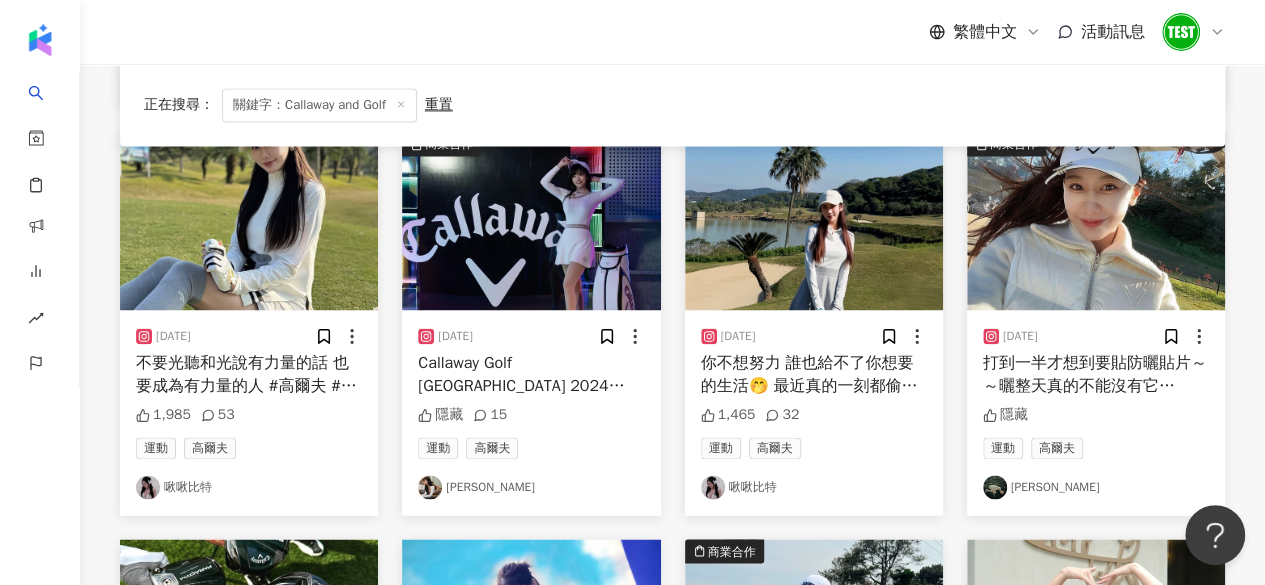 click on "不要光聽和光說有力量的話
也要成為有力量的人
#高爾夫 #高爾夫球 #高爾夫球場 #golf #golflife #nikegolf #golfday #golftime #callaway #callawaygolf #老爺高爾夫球場" at bounding box center [246, 419] 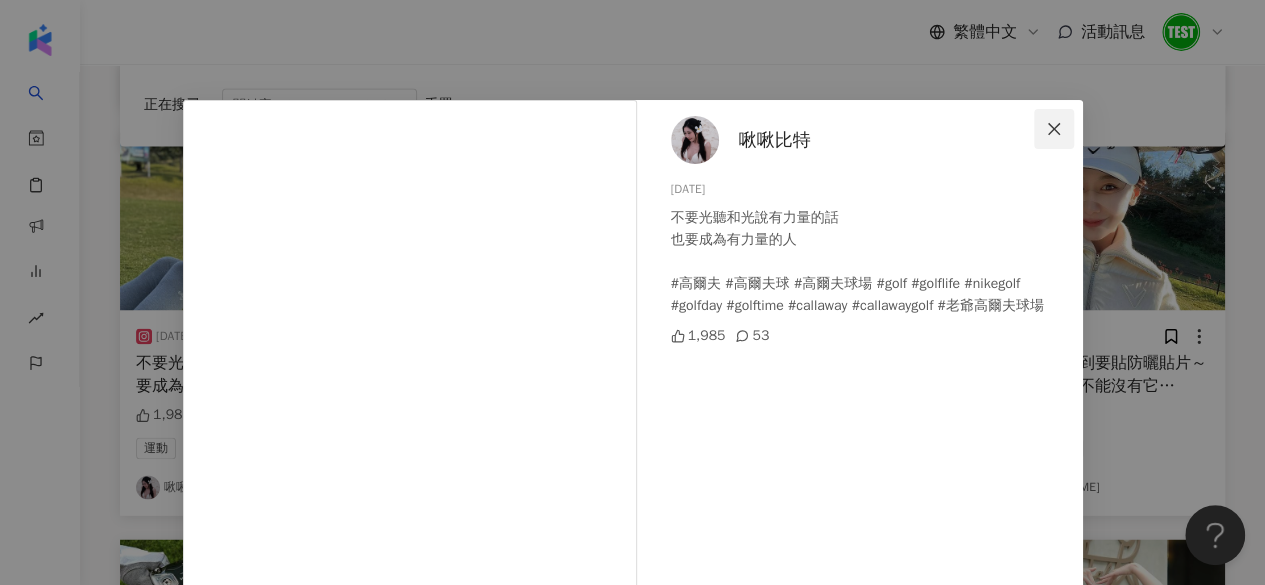 click 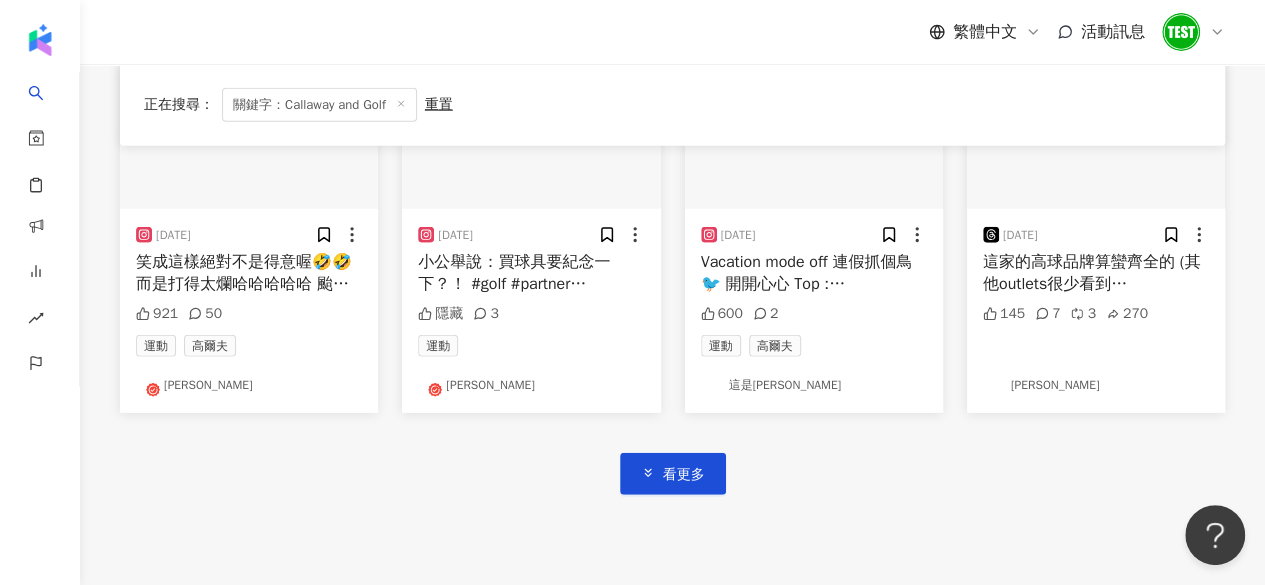 scroll, scrollTop: 2340, scrollLeft: 0, axis: vertical 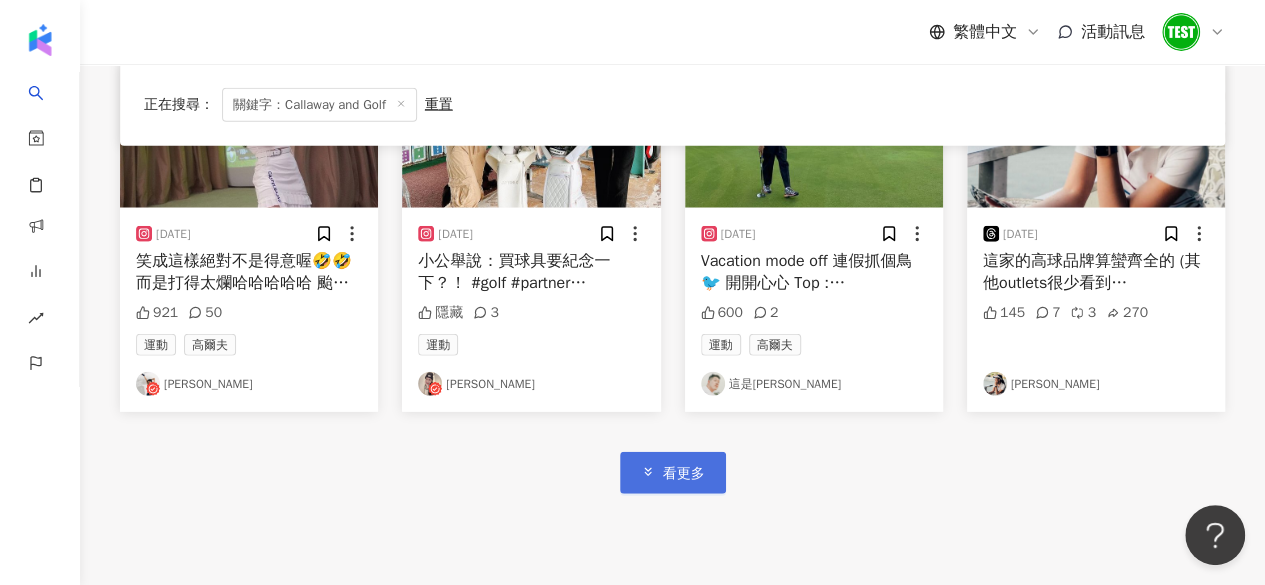 click on "看更多" at bounding box center [684, 474] 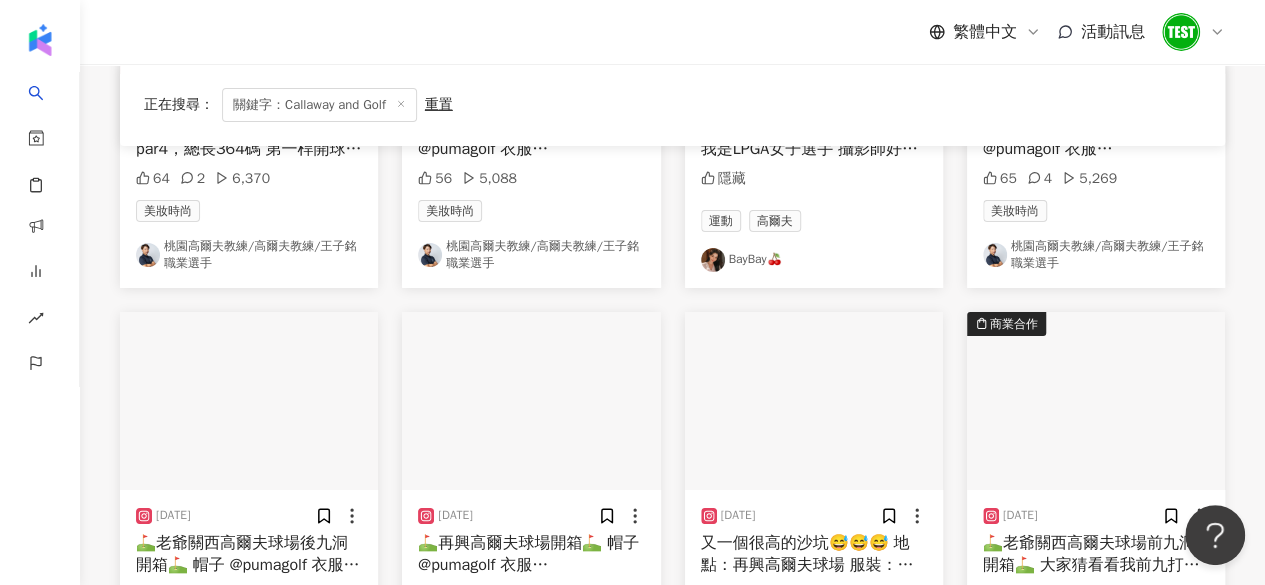 scroll, scrollTop: 3574, scrollLeft: 0, axis: vertical 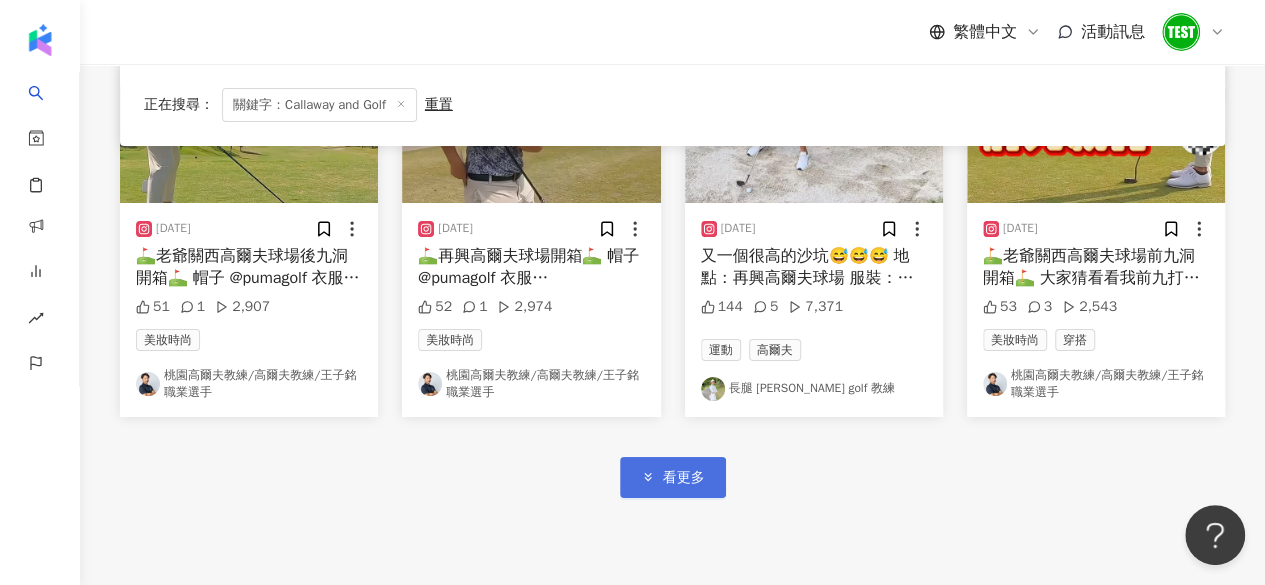 click on "看更多" at bounding box center [684, 478] 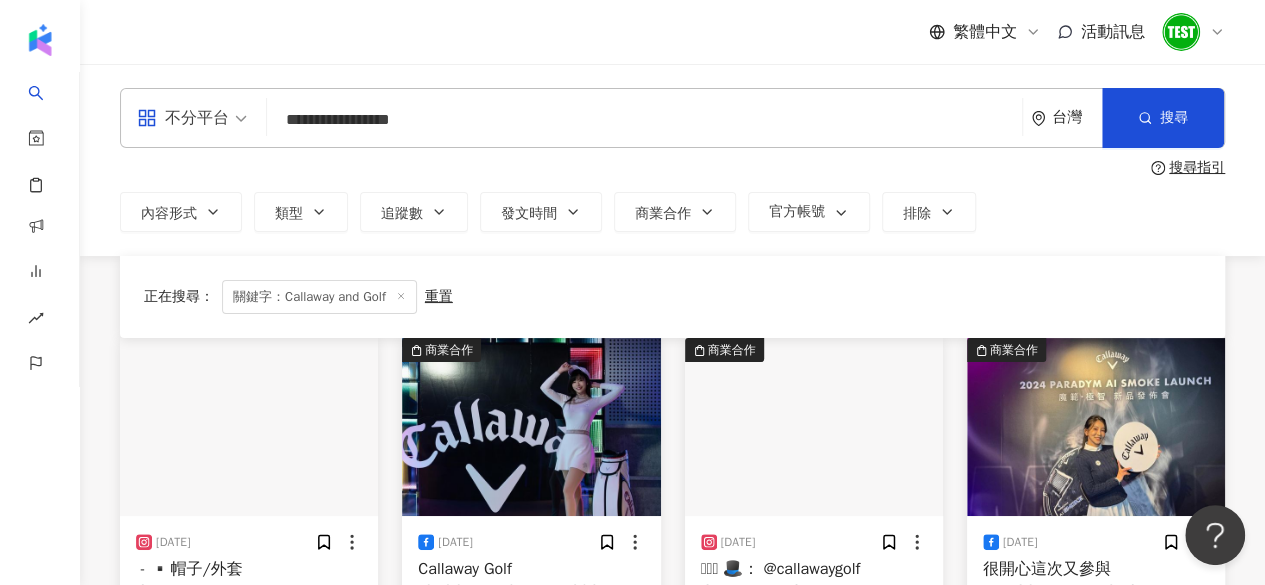 scroll, scrollTop: 263, scrollLeft: 0, axis: vertical 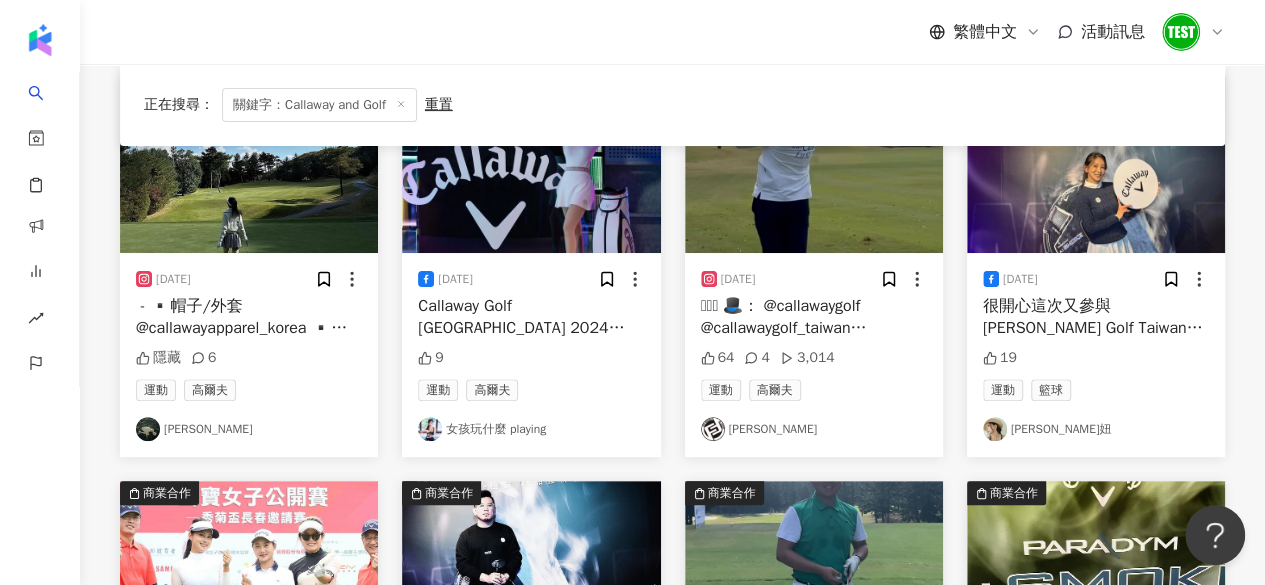 click on "Callaway Golf Taiwan 2024 『魔範．極智』新品發佈會！
@callawaygolf_taiwan  @callawaygolf
一同見證 PARADYM AI SMOKE 的誕生，
體驗極度 A.I 智能的先進桿面科技！
PARADYM AI SMOKE 球桿試打體驗，
揮桿感受真的超爽～
📍地點：N24 台北方舟 @ark.tpe @venomgolf.club
台北市南港區市民大道七段100號2樓" at bounding box center [528, 429] 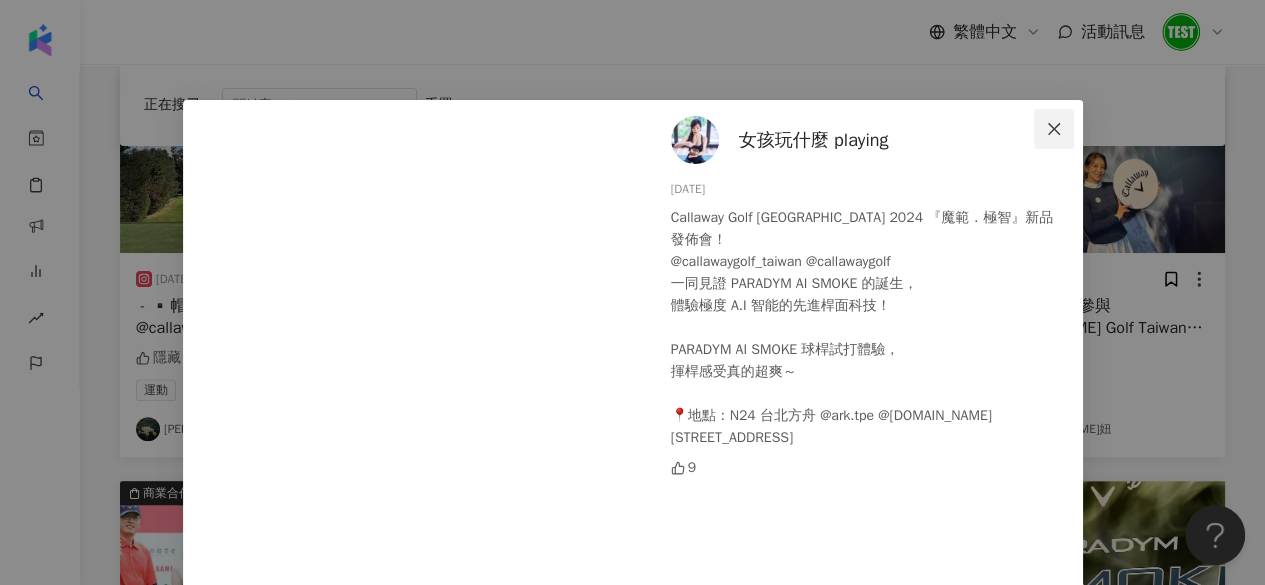 click at bounding box center [1054, 129] 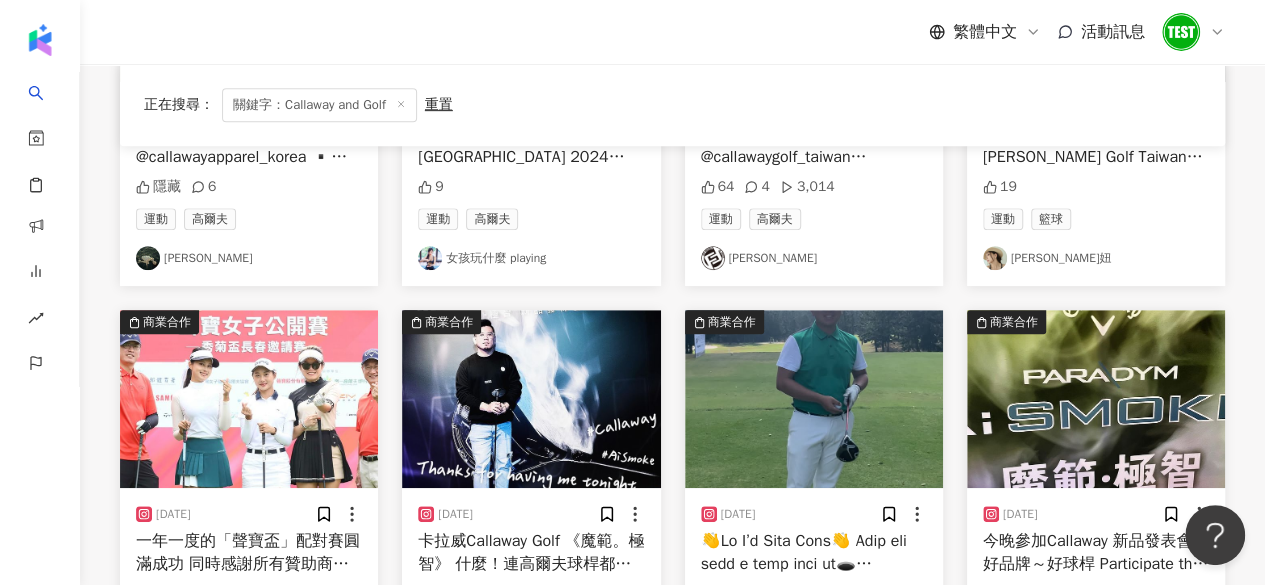 scroll, scrollTop: 0, scrollLeft: 0, axis: both 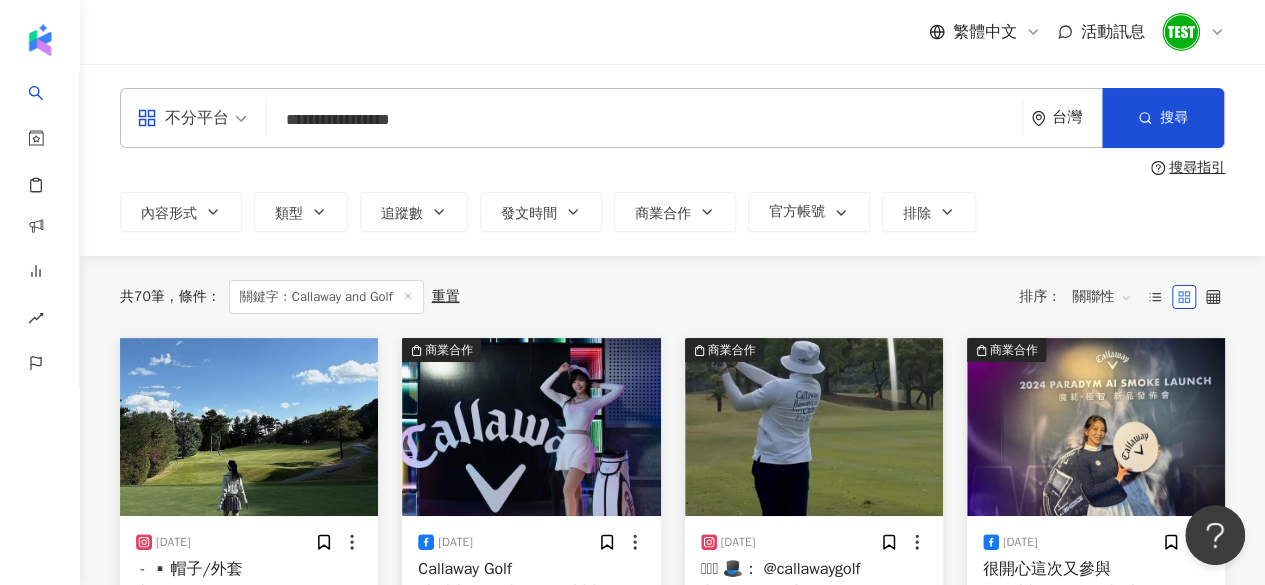 drag, startPoint x: 473, startPoint y: 129, endPoint x: 390, endPoint y: 124, distance: 83.15047 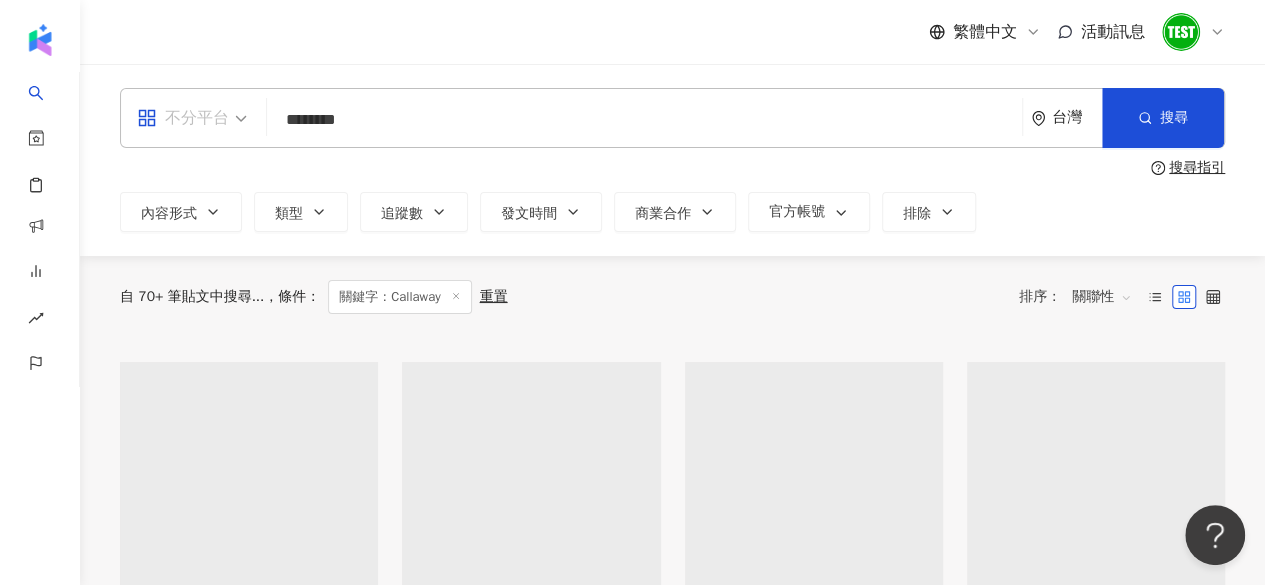 click on "不分平台" at bounding box center [183, 118] 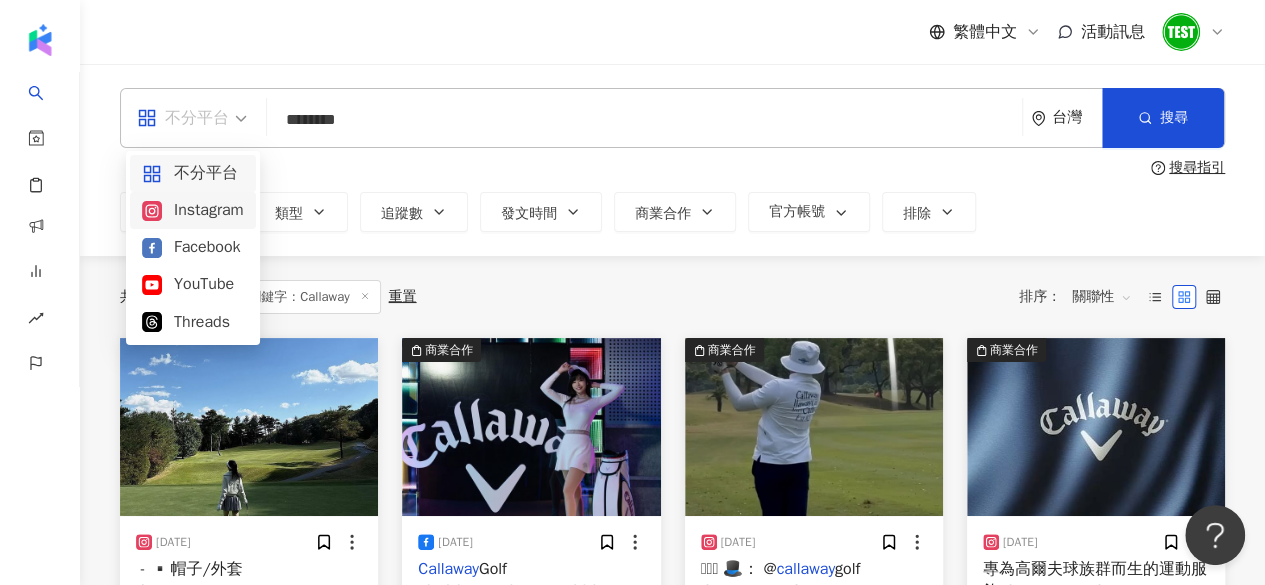 click on "Instagram" at bounding box center (193, 210) 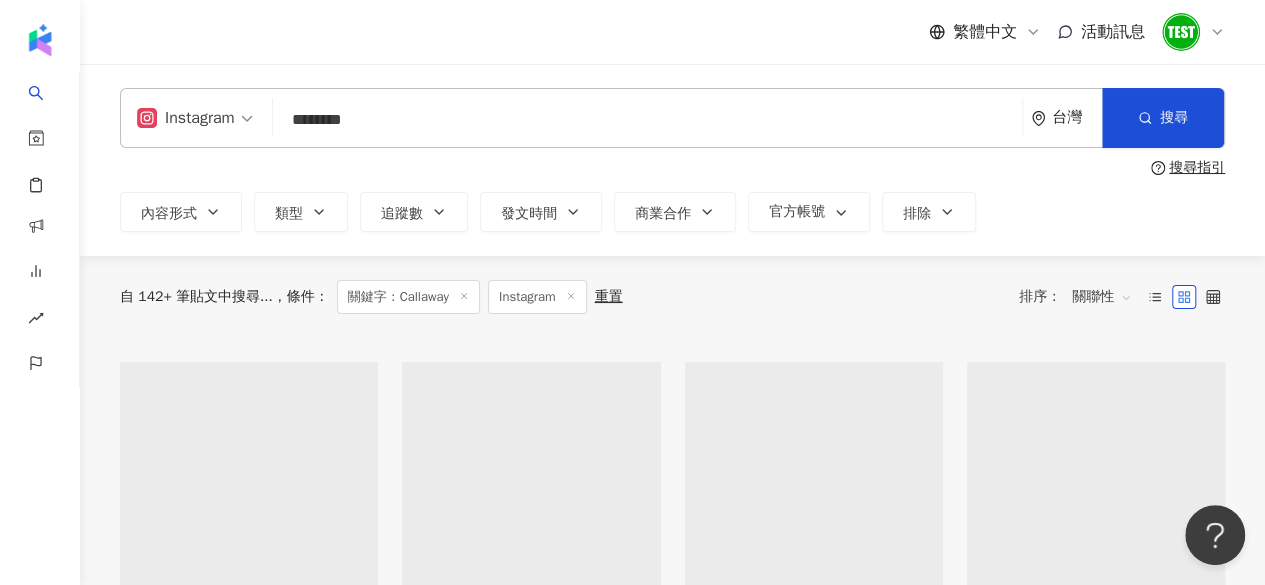 click on "關聯性" at bounding box center [1102, 297] 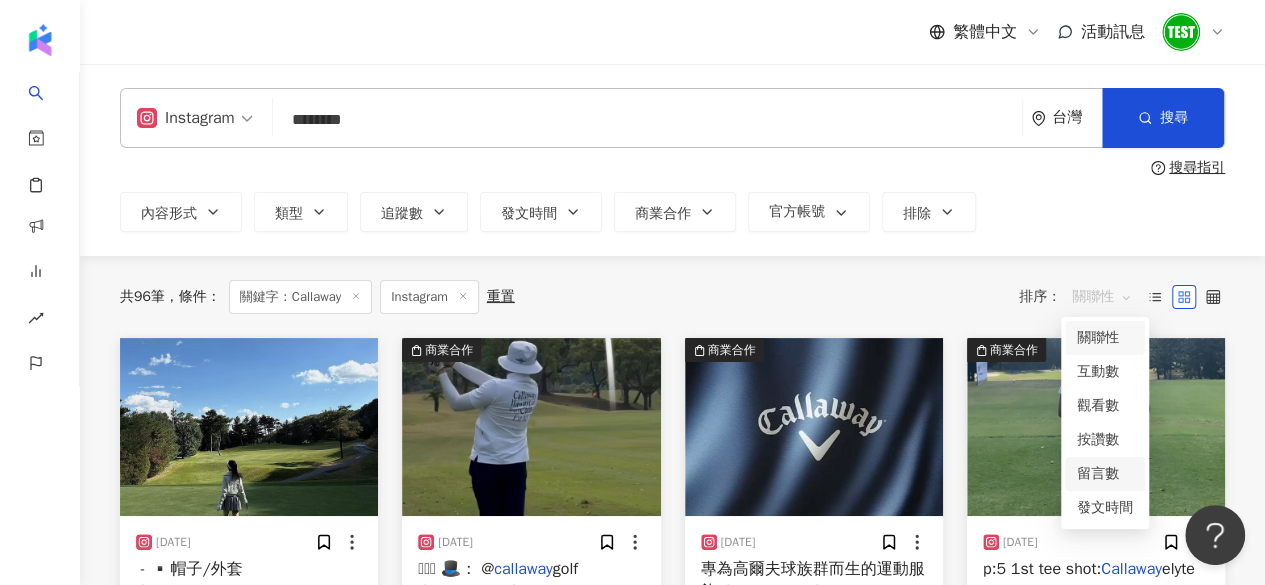 click on "留言數" at bounding box center (1105, 474) 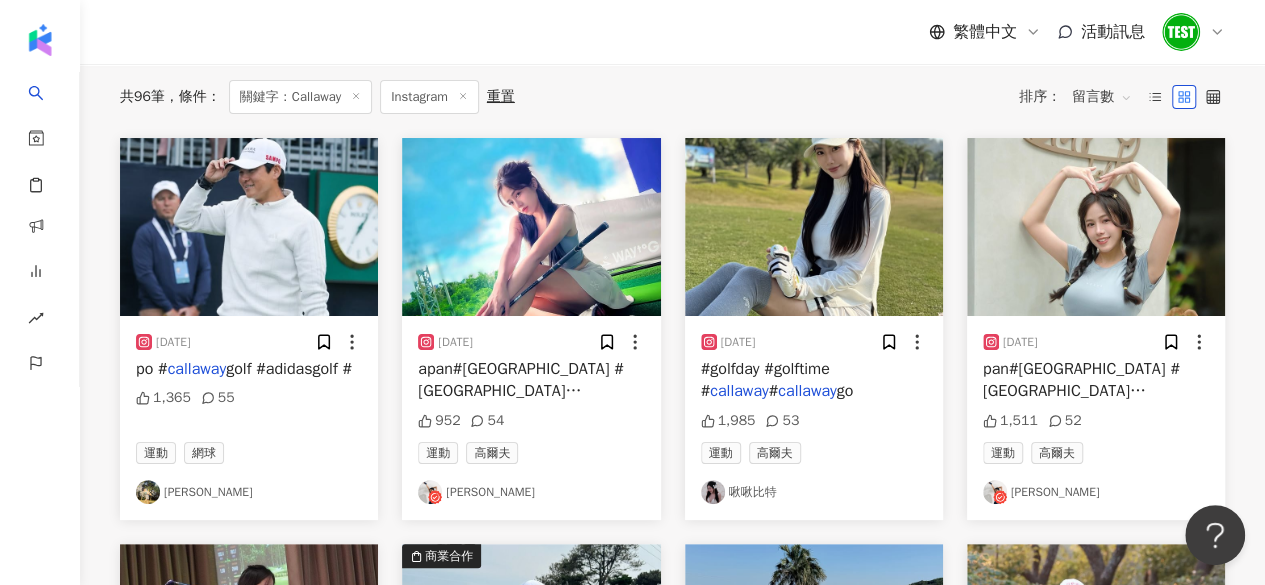 scroll, scrollTop: 100, scrollLeft: 0, axis: vertical 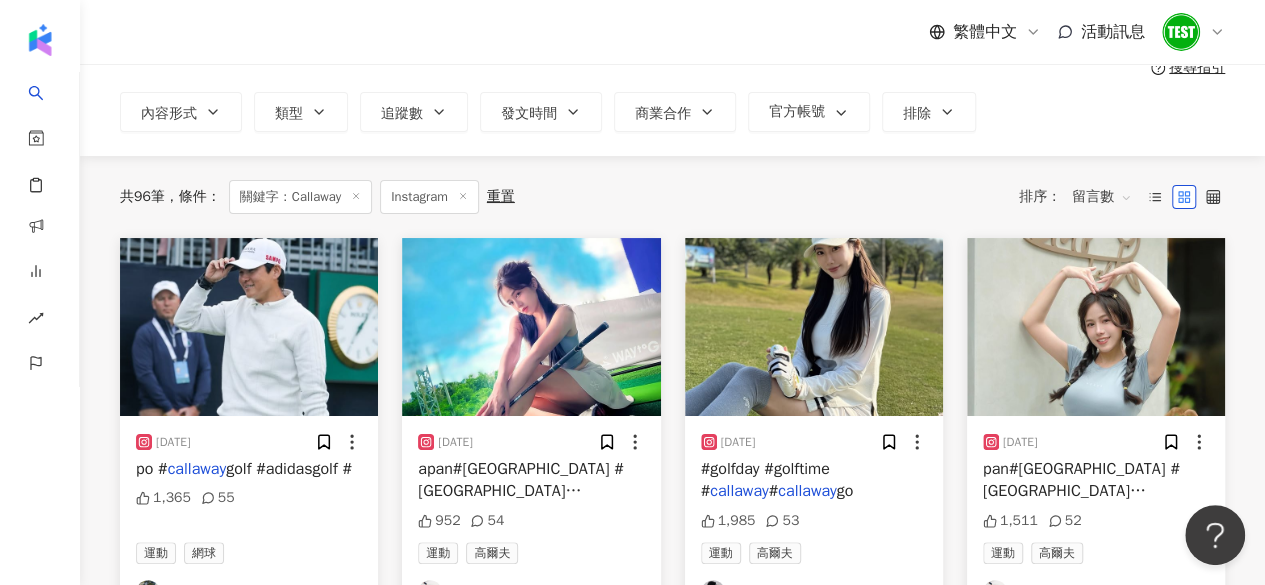 click on "callaway" at bounding box center [1031, 514] 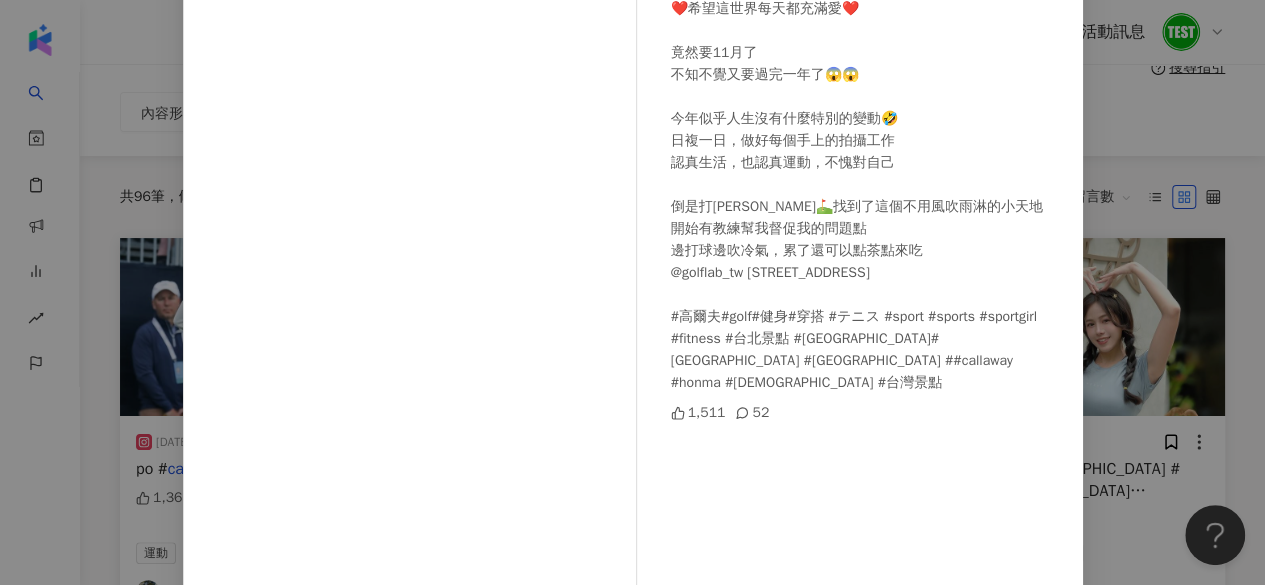 scroll, scrollTop: 200, scrollLeft: 0, axis: vertical 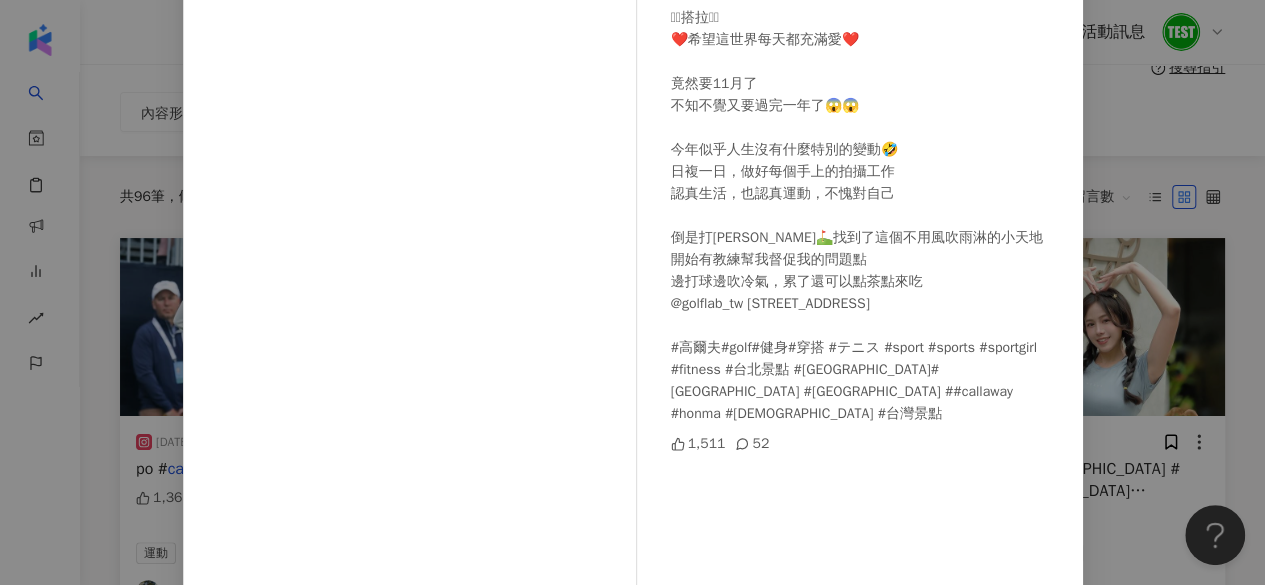 click on "姜冪 Hami Chiang 2023/10/26 🫶🫶搭拉🫶🫶
❤️希望這世界每天都充滿愛❤️
竟然要11月了
不知不覺又要過完一年了😱😱
今年似乎人生沒有什麼特別的變動🤣
日複一日，做好每個手上的拍攝工作
認真生活，也認真運動，不愧對自己
倒是打高爾夫⛳️找到了這個不用風吹雨淋的小天地
開始有教練幫我督促我的問題點
邊打球邊吹冷氣，累了還可以點茶點來吃
@golflab_tw  台北市內湖區瑞光路513巷33號
#高爾夫#golf#健身#穿搭 #テニス #sport #sports #sportgirl #fitness #台北景點 #japan#tokyo #taiwan ##callaway #honma #japanesegirl #台灣景點 1,511 52 查看原始貼文" at bounding box center [632, 292] 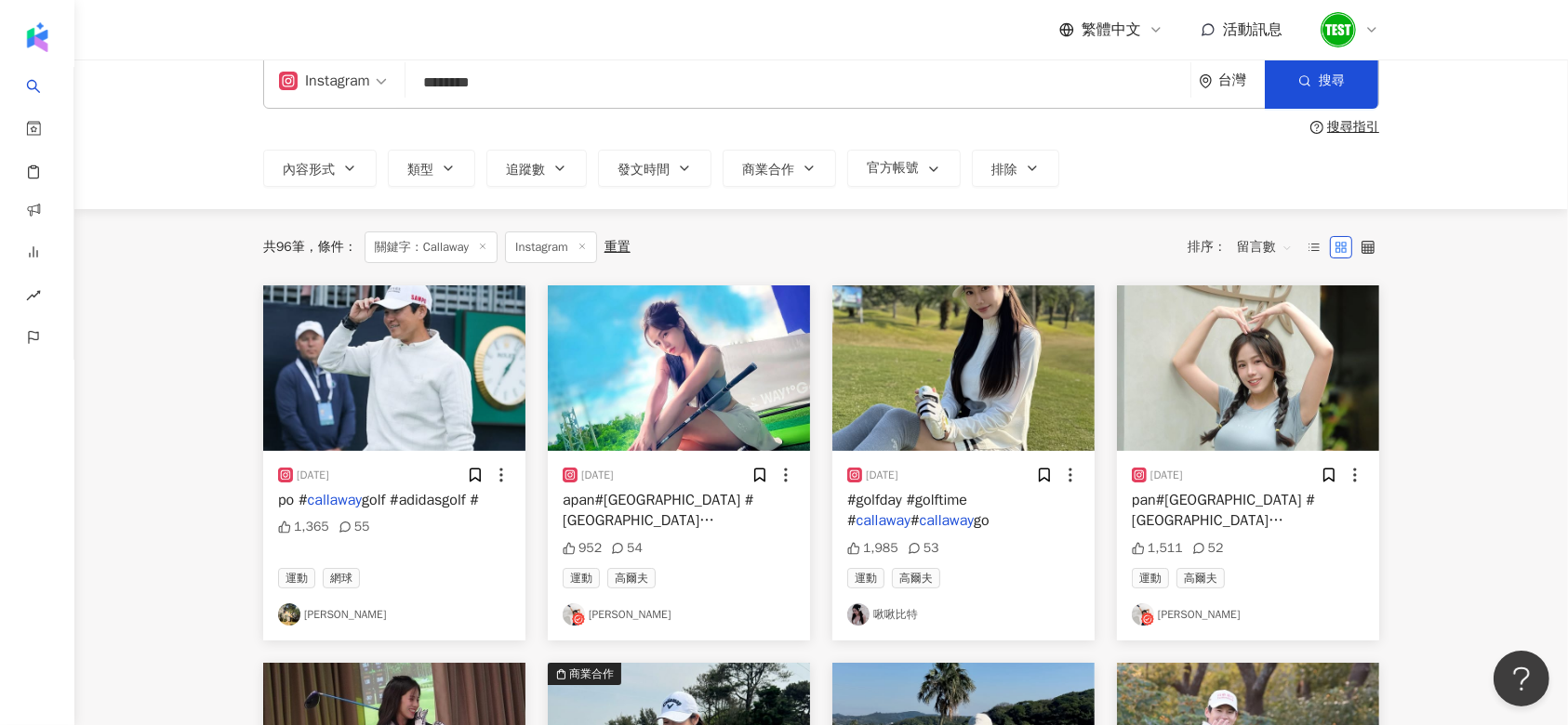 scroll, scrollTop: 0, scrollLeft: 0, axis: both 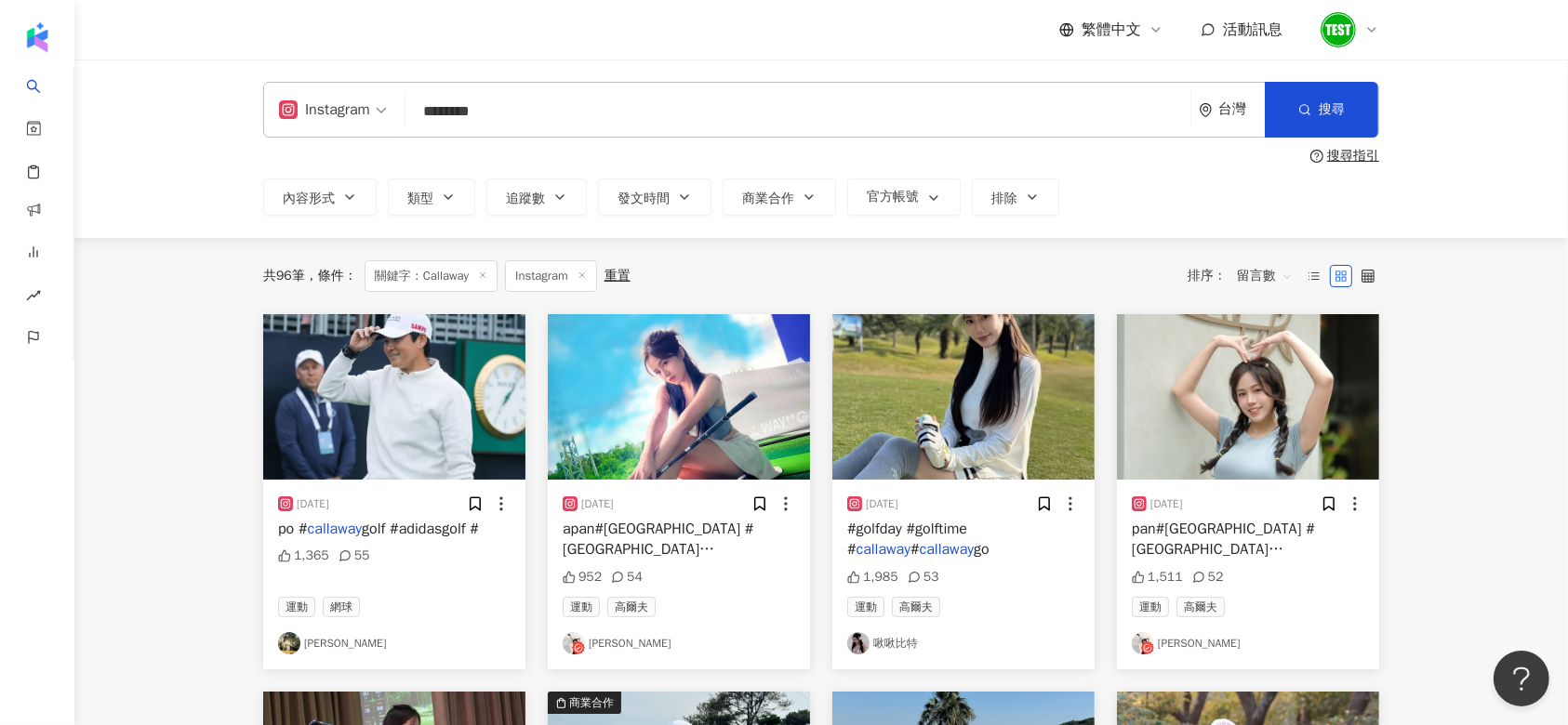 click on "********" at bounding box center (798, 111) 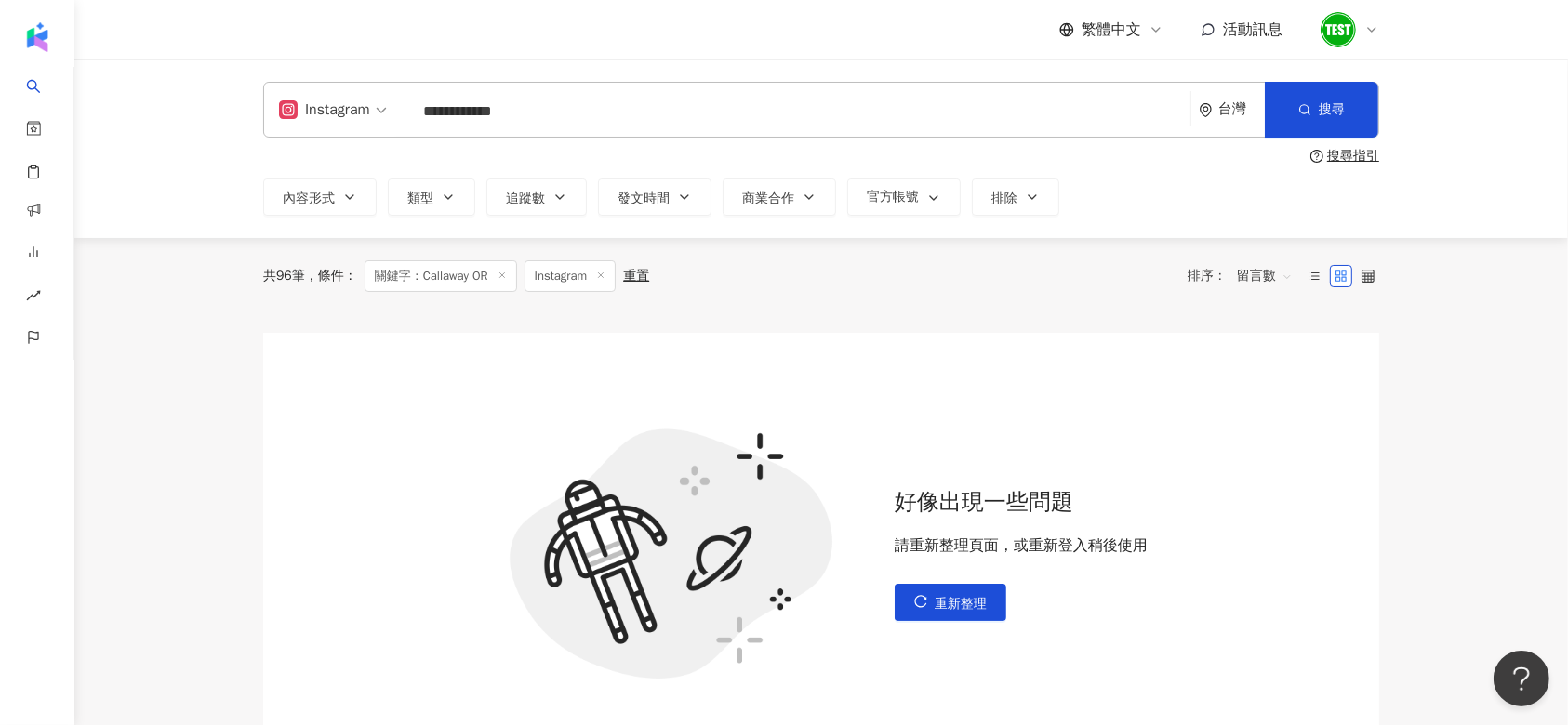paste on "**********" 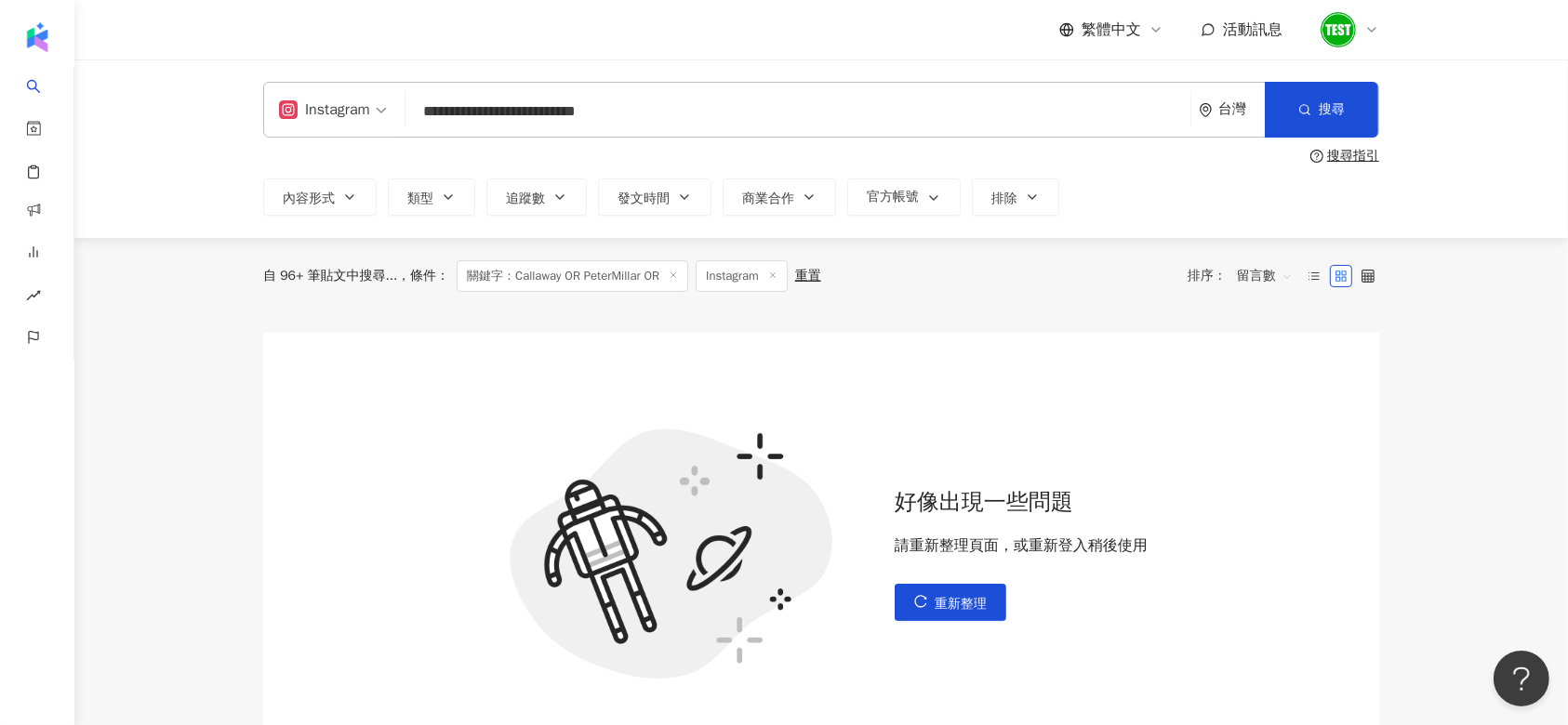 click on "**********" at bounding box center [798, 111] 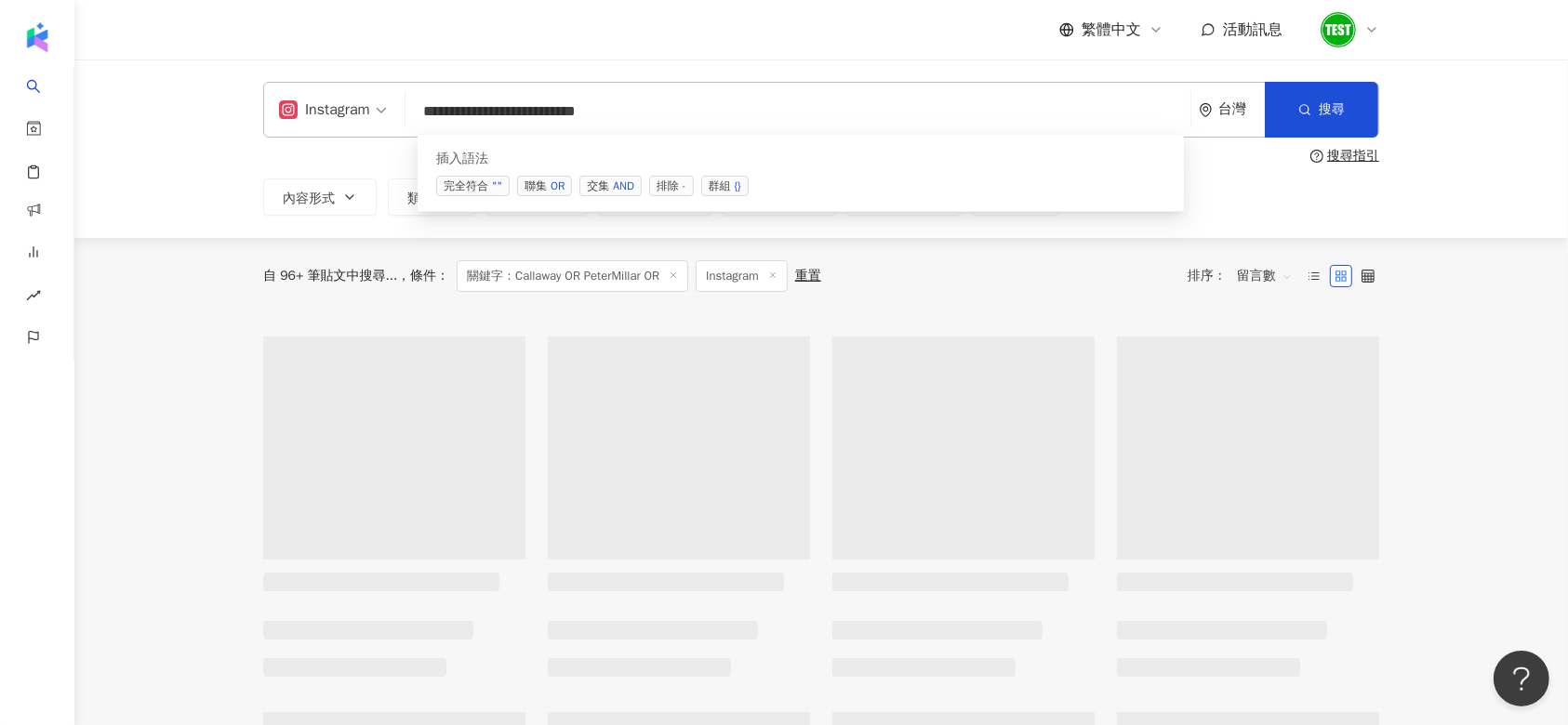paste on "*********" 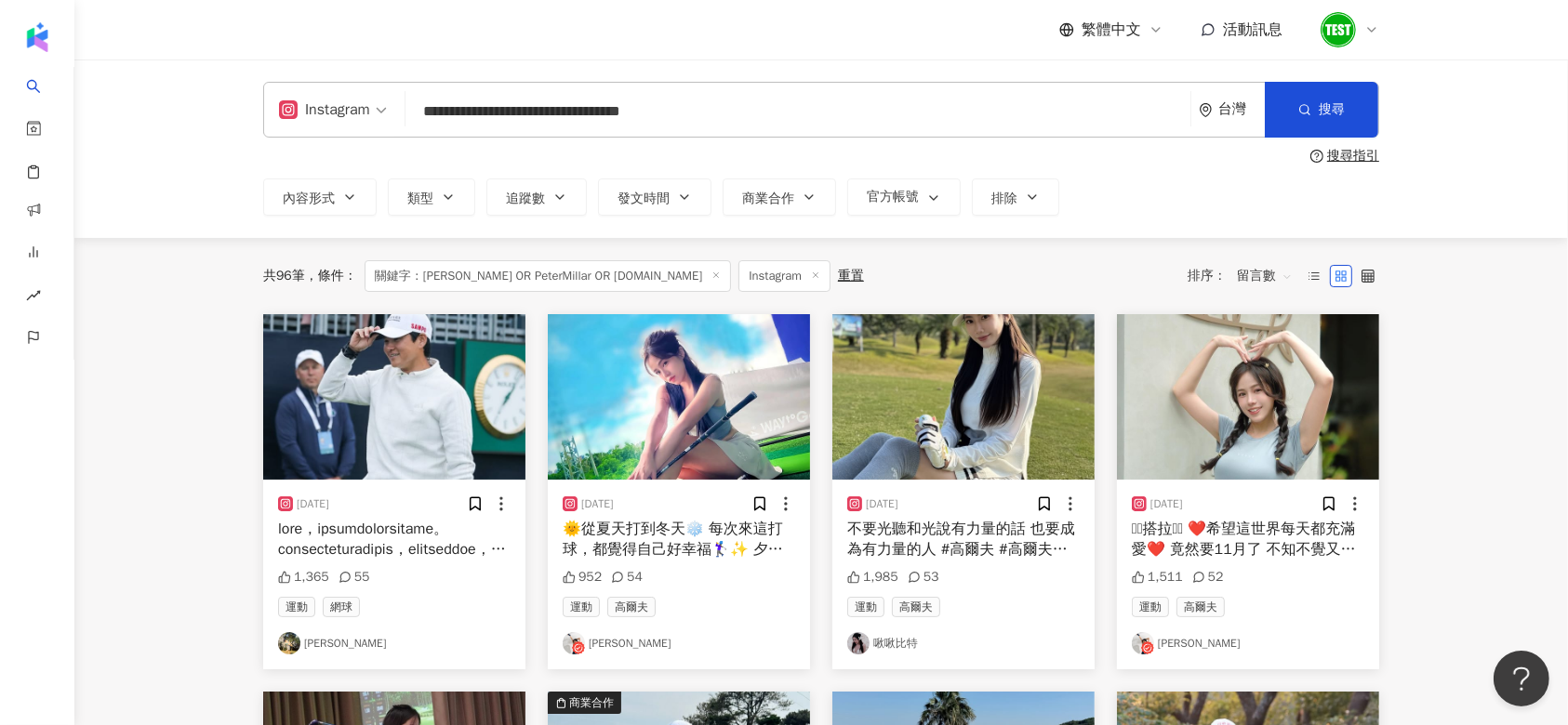 click on "2025/1/10 不要光聽和光說有力量的話
也要成為有力量的人
#高爾夫 #高爾夫球 #高爾夫球場 #golf #golflife #nikegolf #golfday #golftime #callaway #callawaygolf #老爺高爾夫球場 1,985 53 運動 高爾夫 啾啾比特" at bounding box center (963, 574) 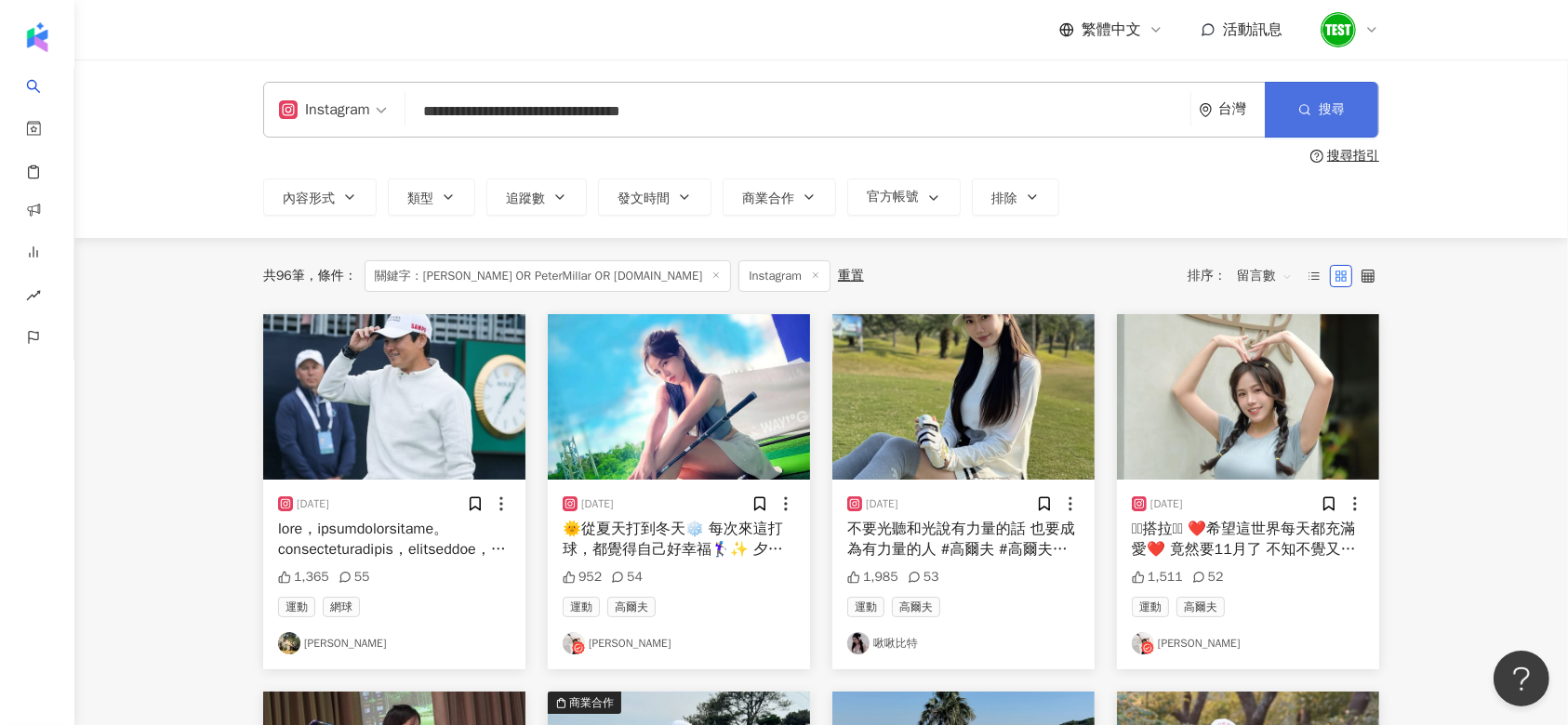 click on "搜尋" at bounding box center [1322, 110] 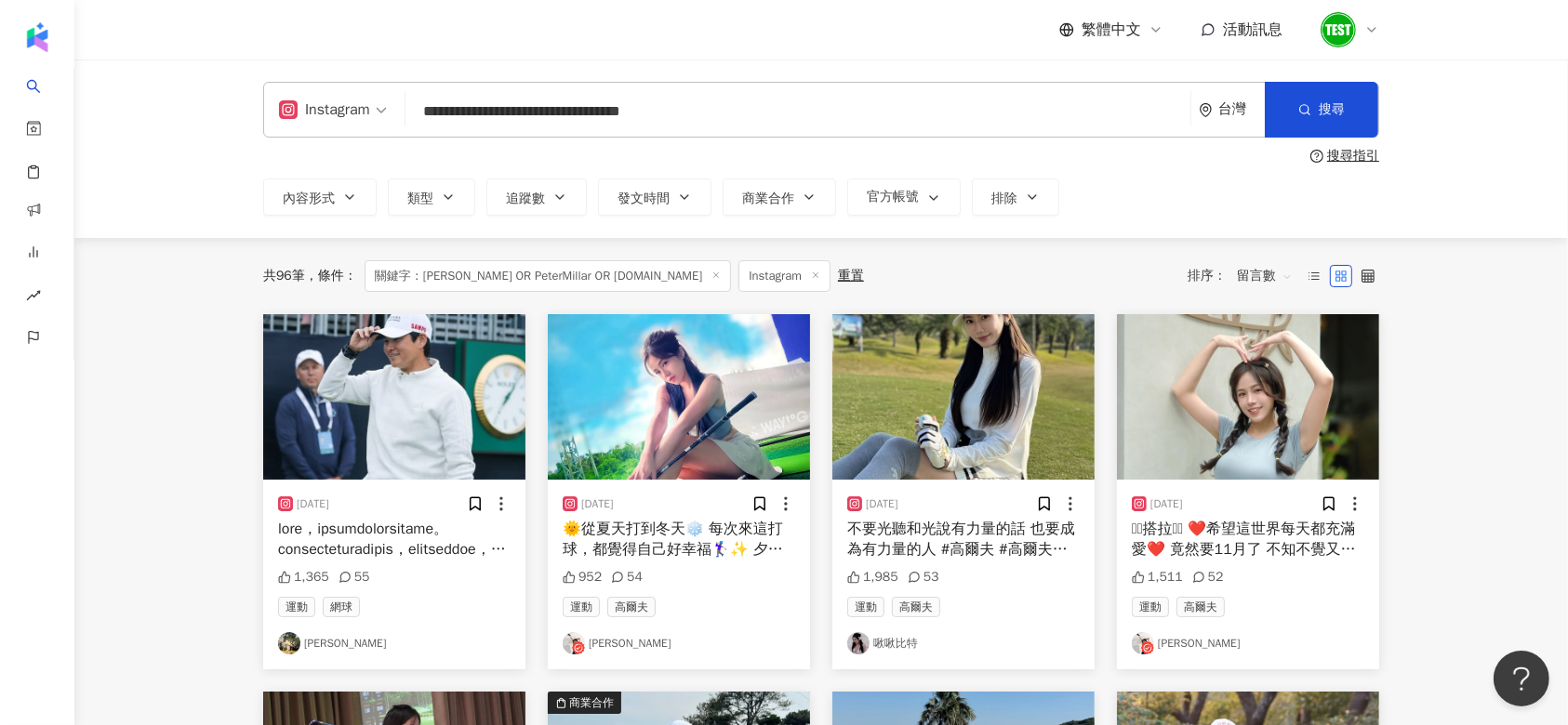 drag, startPoint x: 715, startPoint y: 107, endPoint x: 491, endPoint y: 110, distance: 224.02009 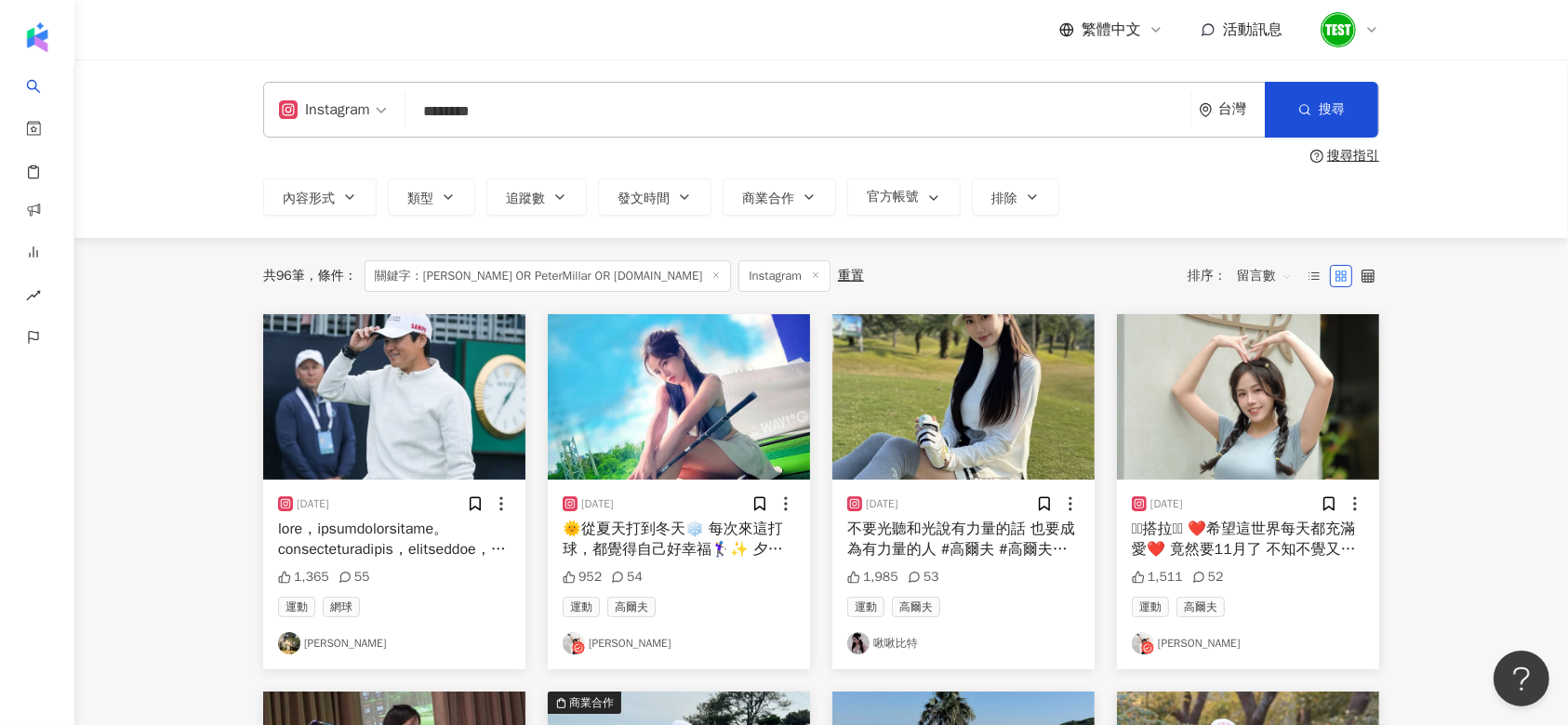 type on "********" 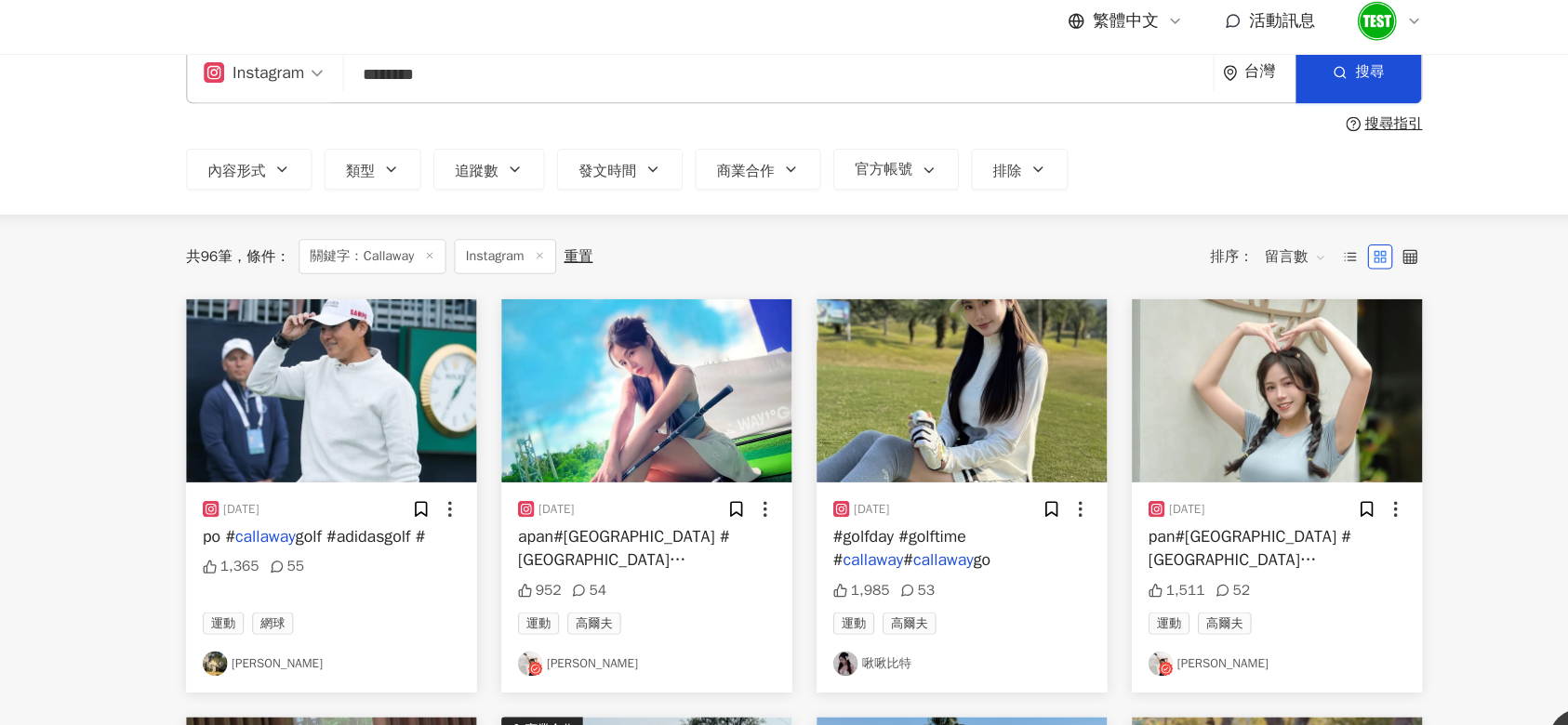 scroll, scrollTop: 33, scrollLeft: 0, axis: vertical 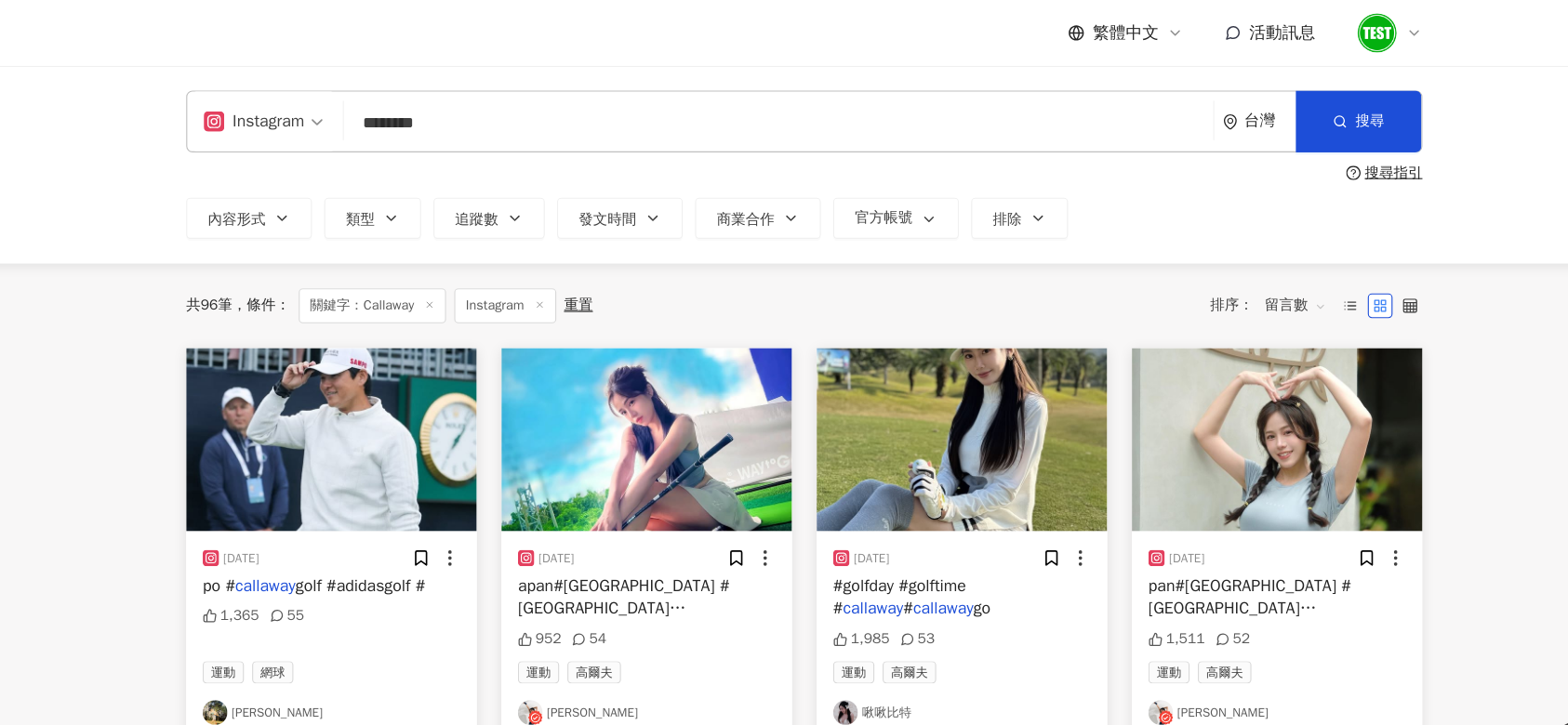 click on "留言數" at bounding box center (1265, 276) 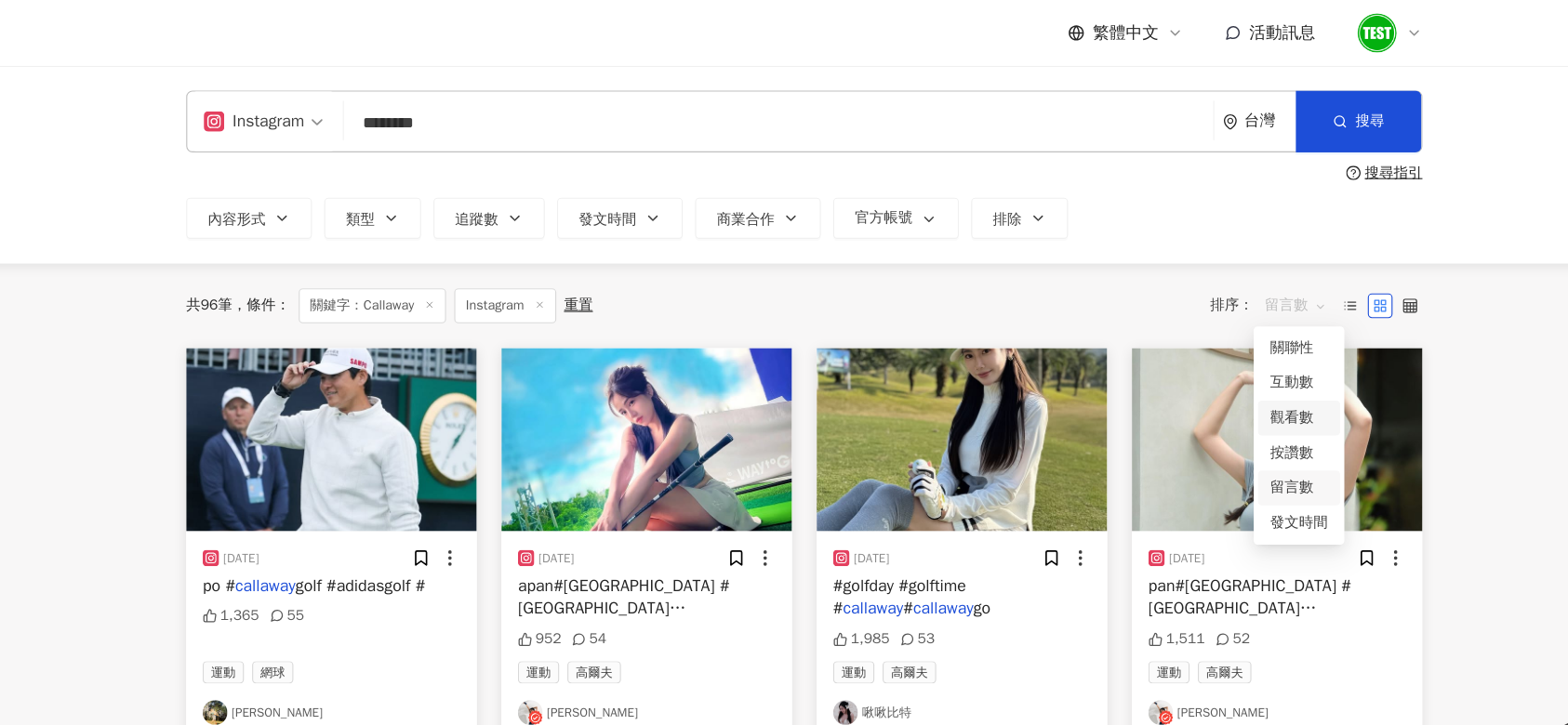 click on "觀看數" at bounding box center (1268, 377) 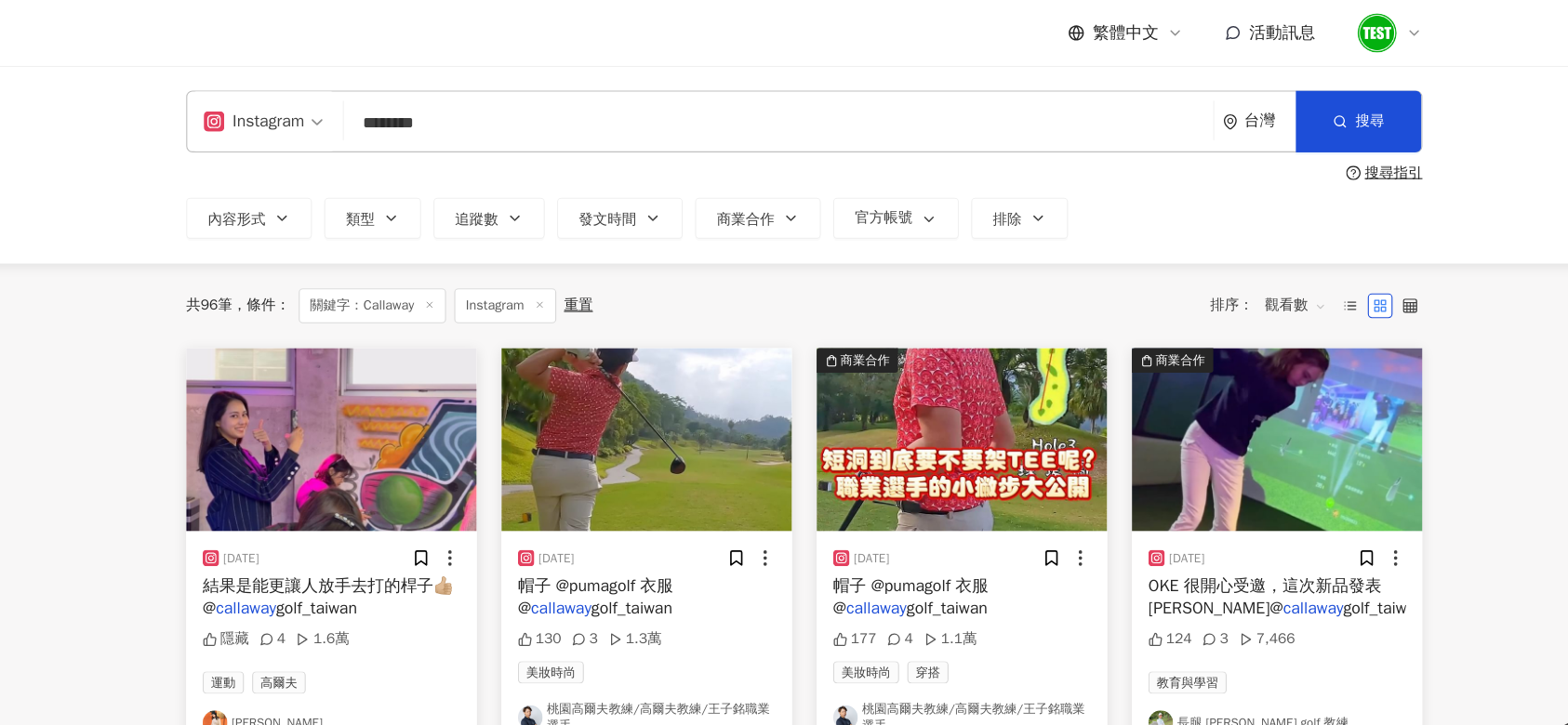 scroll, scrollTop: 42, scrollLeft: 0, axis: vertical 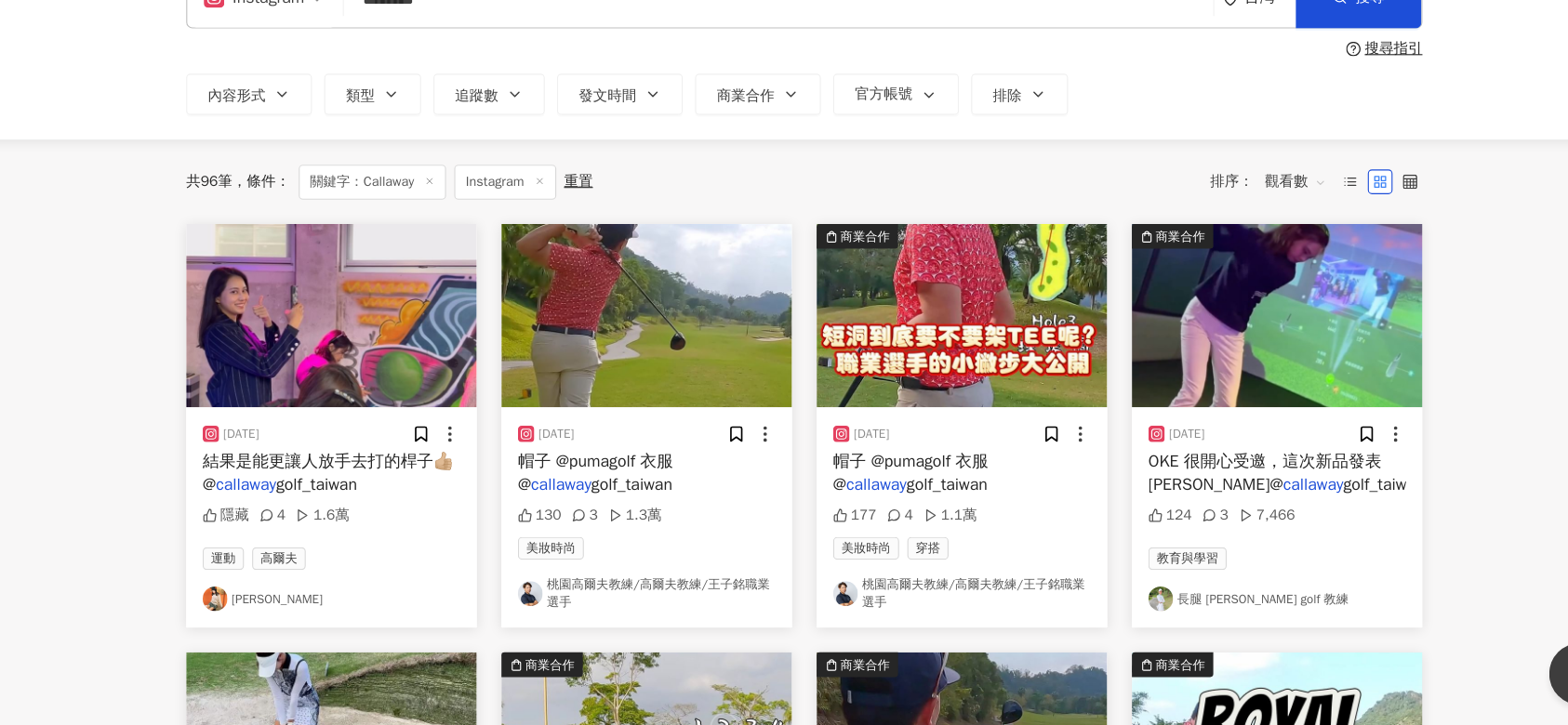 click on "結果是能更讓人放手去打的桿子👍🏼 @" at bounding box center [392, 497] 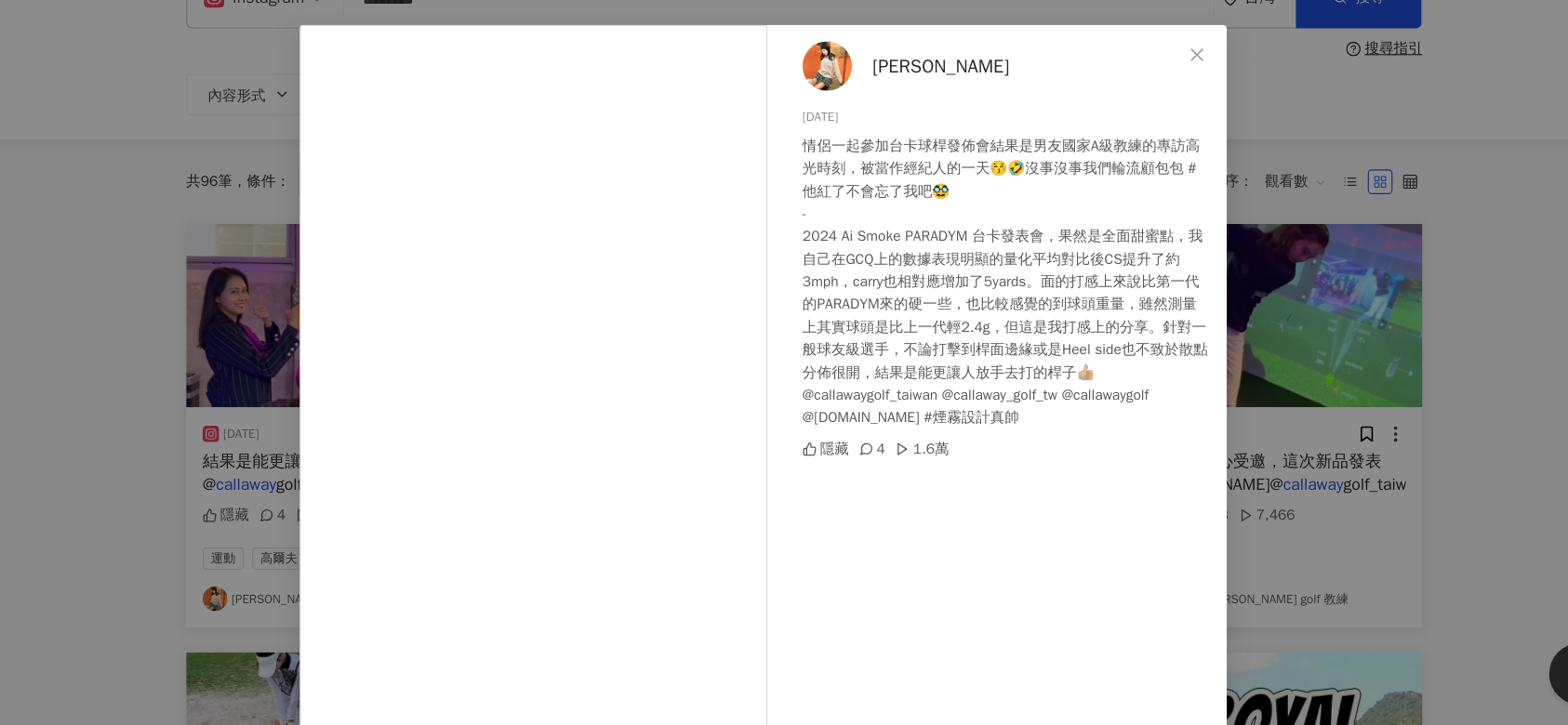 scroll, scrollTop: 0, scrollLeft: 0, axis: both 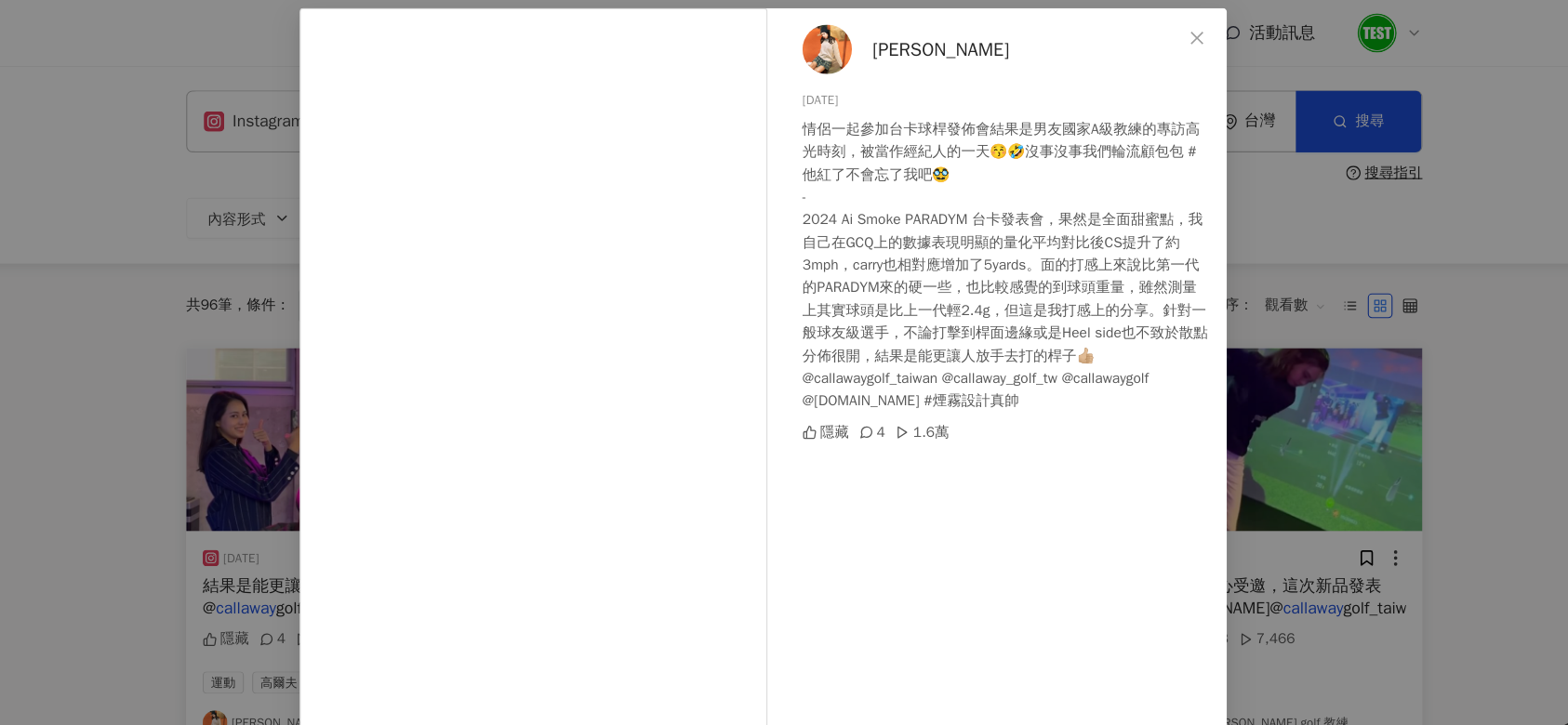 click on "JANET衡衡 2024/1/28 情侶一起參加台卡球桿發佈會結果是男友國家A級教練的專訪高光時刻，被當作經紀人的一天😚🤣沒事沒事我們輪流顧包包 #他紅了不會忘了我吧🥸
-
2024 Ai Smoke PARADYM 台卡發表會，果然是全面甜蜜點，我自己在GCQ上的數據表現明顯的量化平均對比後CS提升了約3mph，carry也相對應增加了5yards。面的打感上來說比第一代的PARADYM來的硬一些，也比較感覺的到球頭重量，雖然測量上其實球頭是比上一代輕2.4g，但這是我打感上的分享。針對一般球友級選手，不論打擊到桿面邊緣或是Heel side也不致於散點分佈很開，結果是能更讓人放手去打的桿子👍🏼 @callawaygolf_taiwan @callaway_golf_tw @callawaygolf @venomgolf.club #煙霧設計真帥 隱藏 4 1.6萬 查看原始貼文" at bounding box center [784, 362] 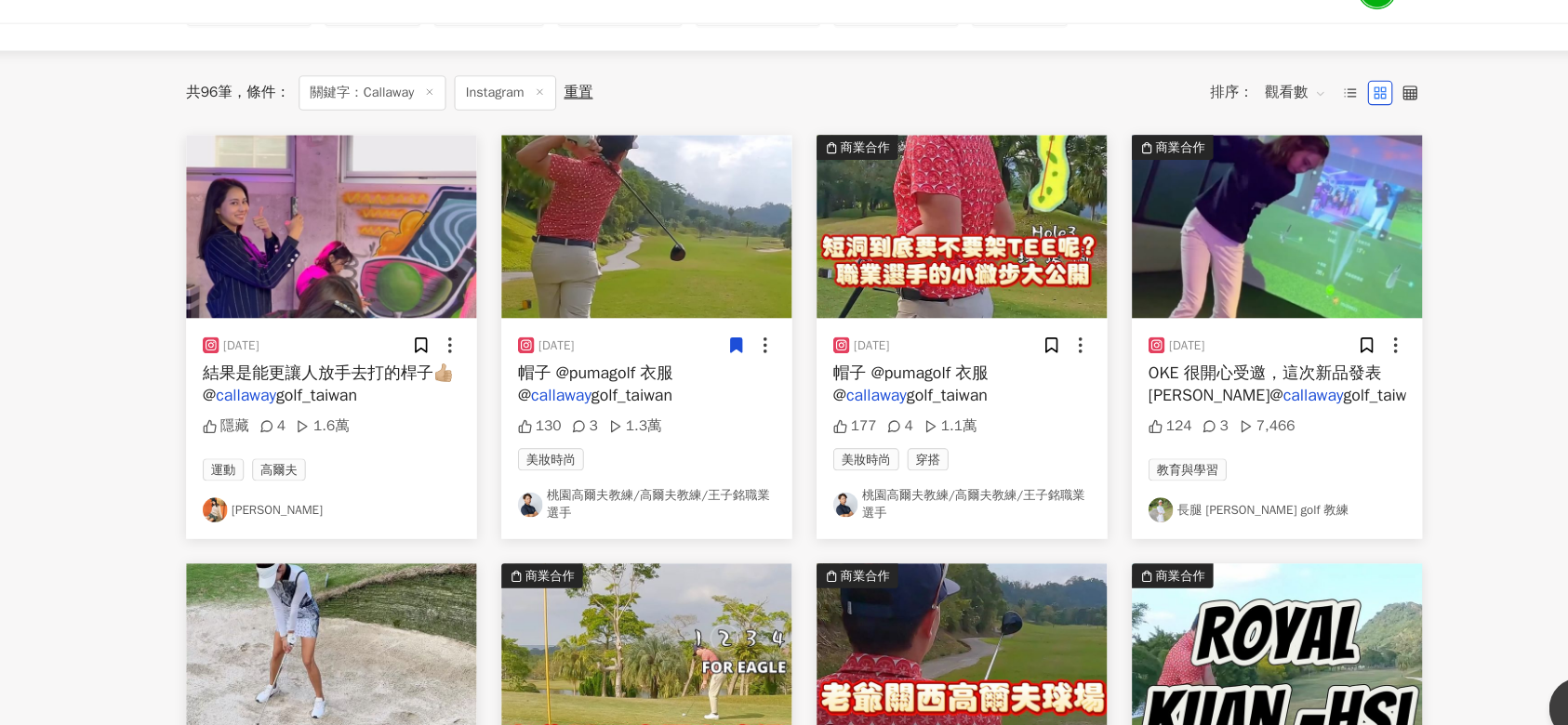 scroll, scrollTop: 153, scrollLeft: 0, axis: vertical 